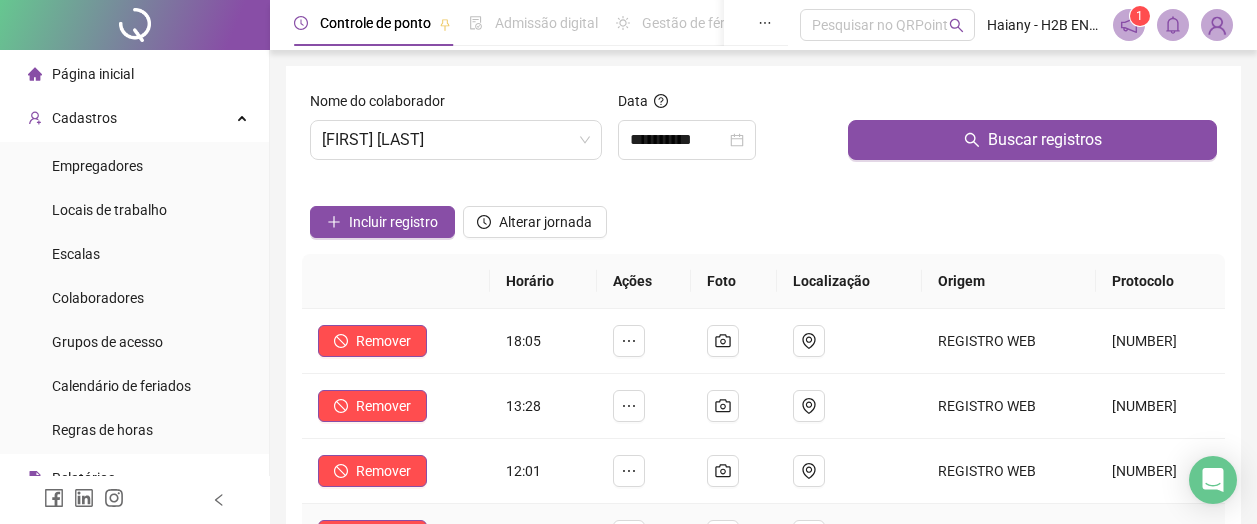 scroll, scrollTop: 0, scrollLeft: 0, axis: both 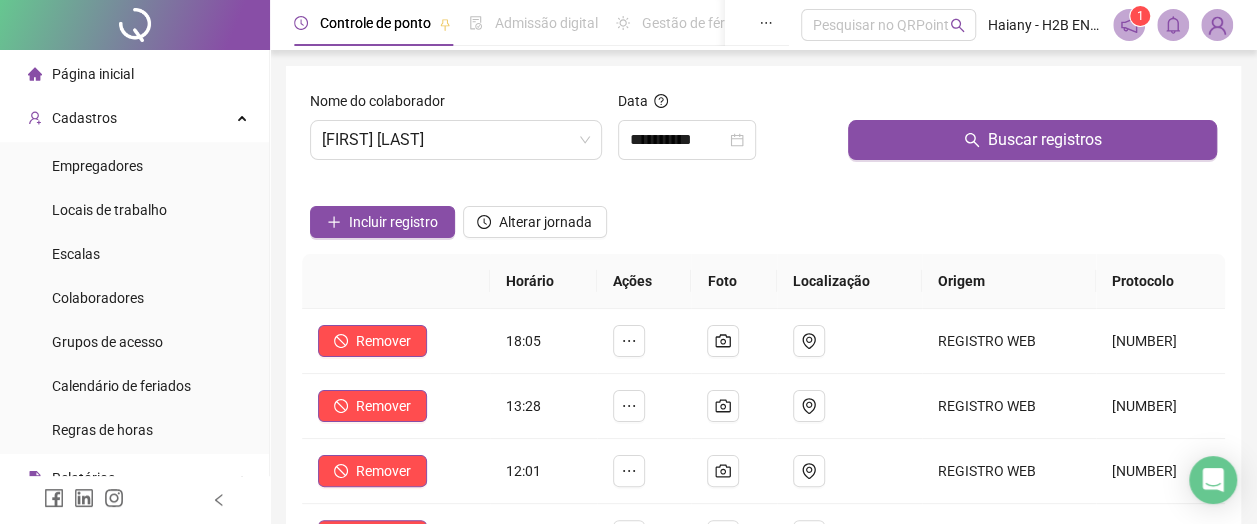 click on "[FIRST] [LAST]" at bounding box center [456, 140] 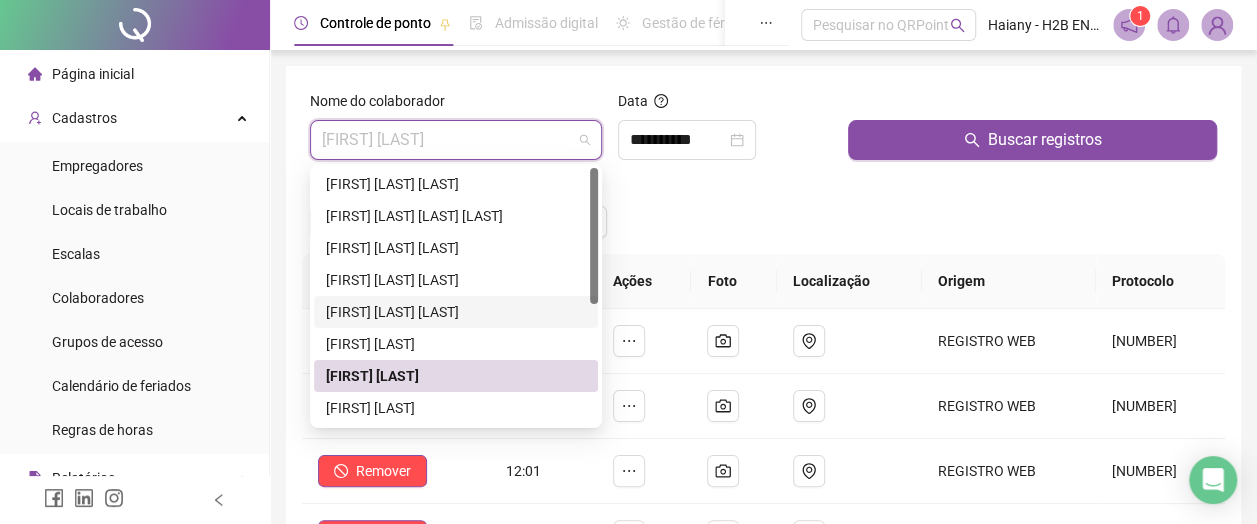 scroll, scrollTop: 0, scrollLeft: 0, axis: both 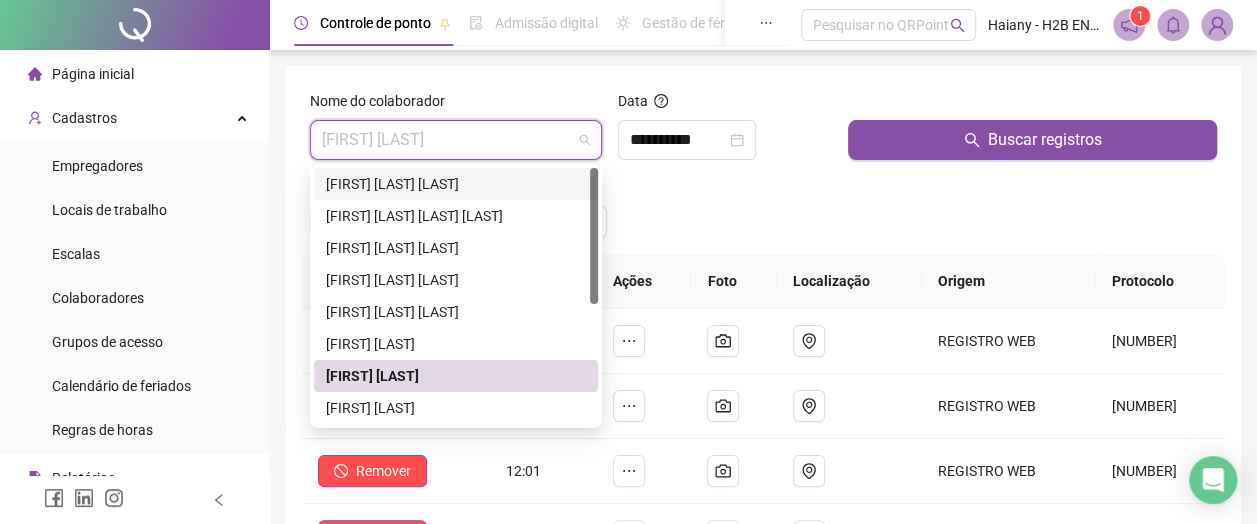 drag, startPoint x: 455, startPoint y: 180, endPoint x: 522, endPoint y: 168, distance: 68.06615 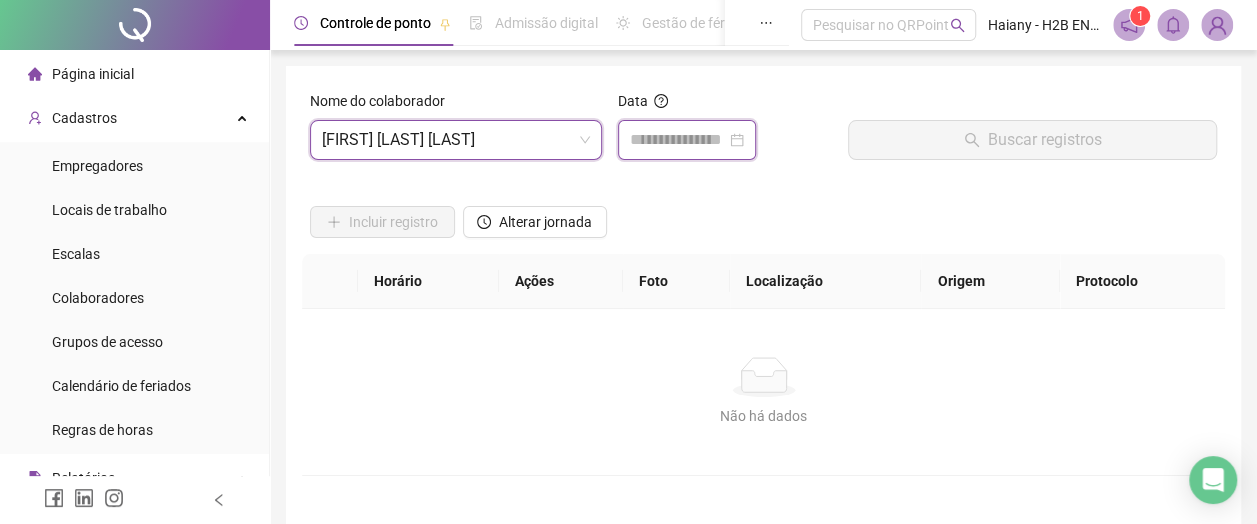 click at bounding box center [678, 140] 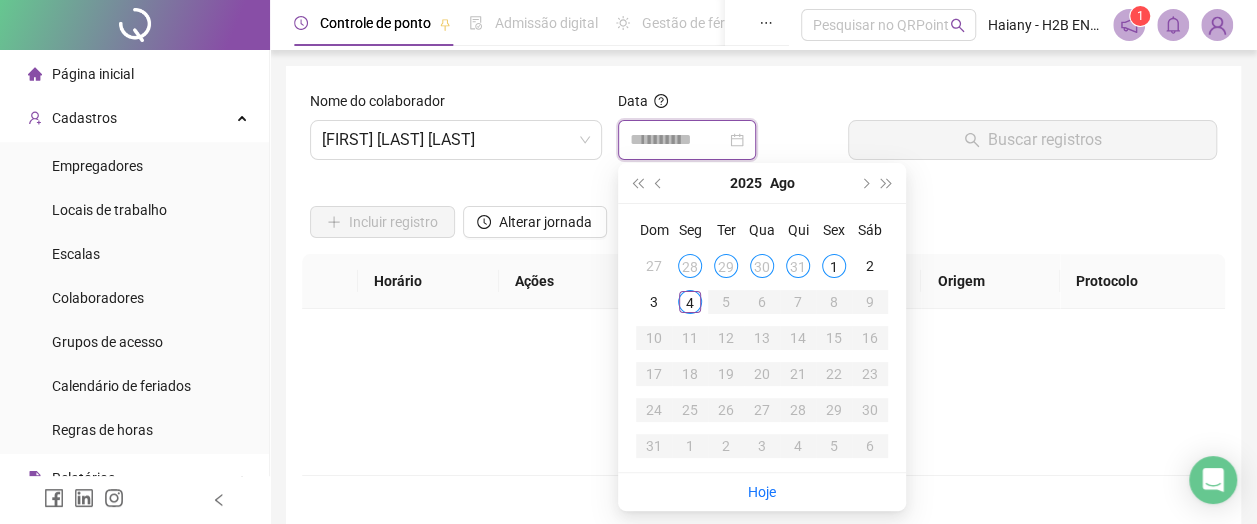 type on "**********" 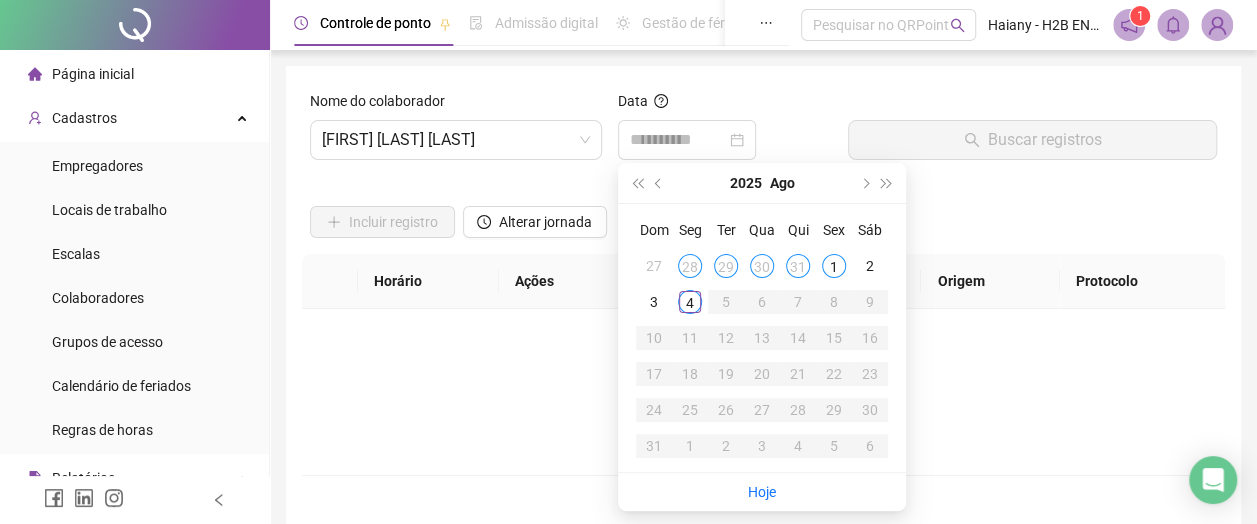 click on "1" at bounding box center [834, 266] 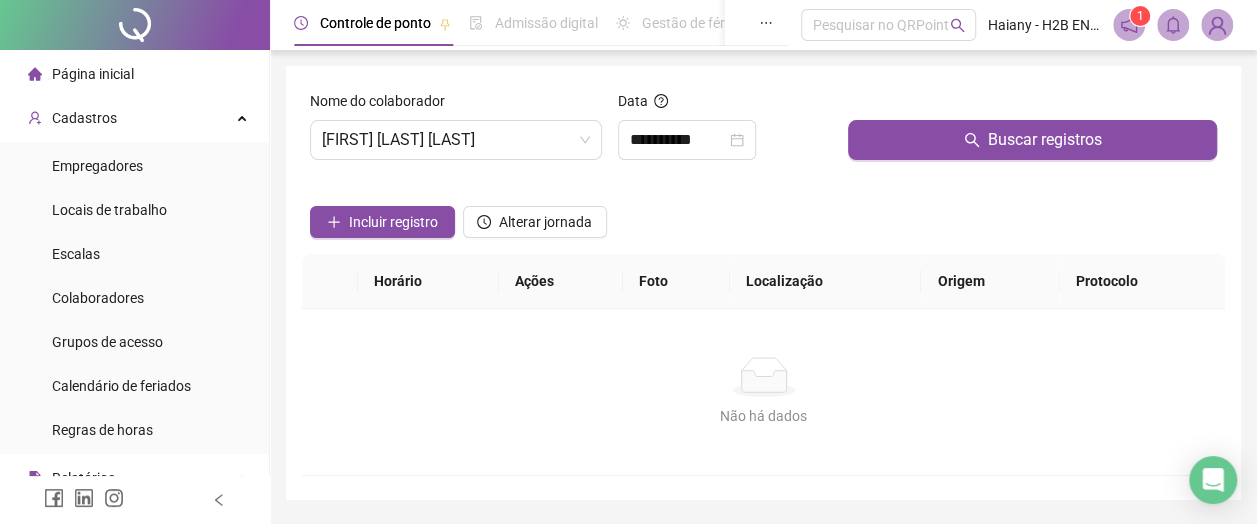 click on "Buscar registros" at bounding box center [1032, 140] 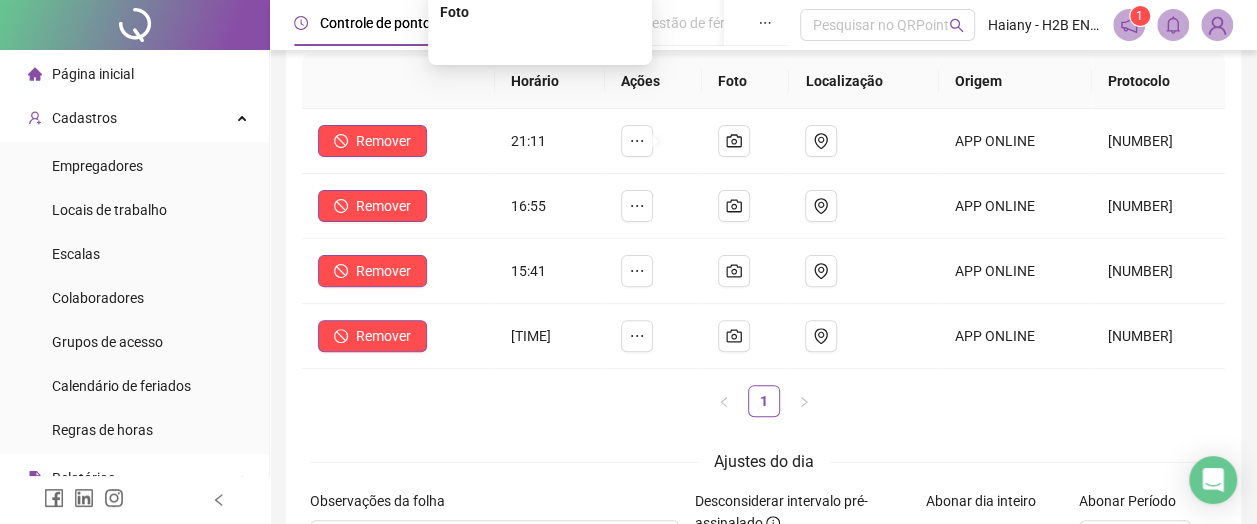 scroll, scrollTop: 0, scrollLeft: 0, axis: both 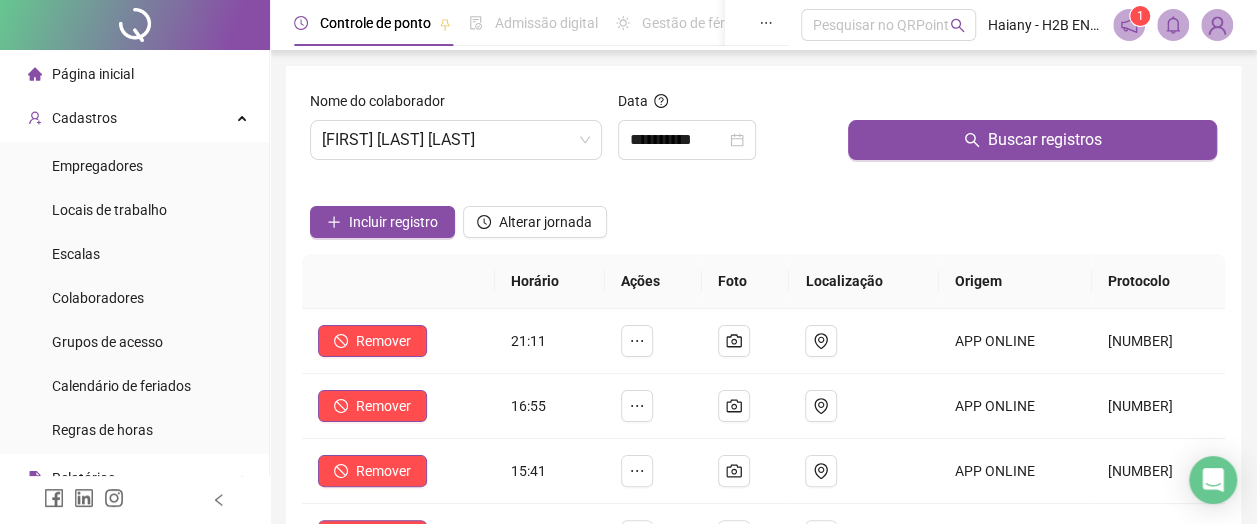 click on "[FIRST] [LAST] [LAST]" at bounding box center [456, 140] 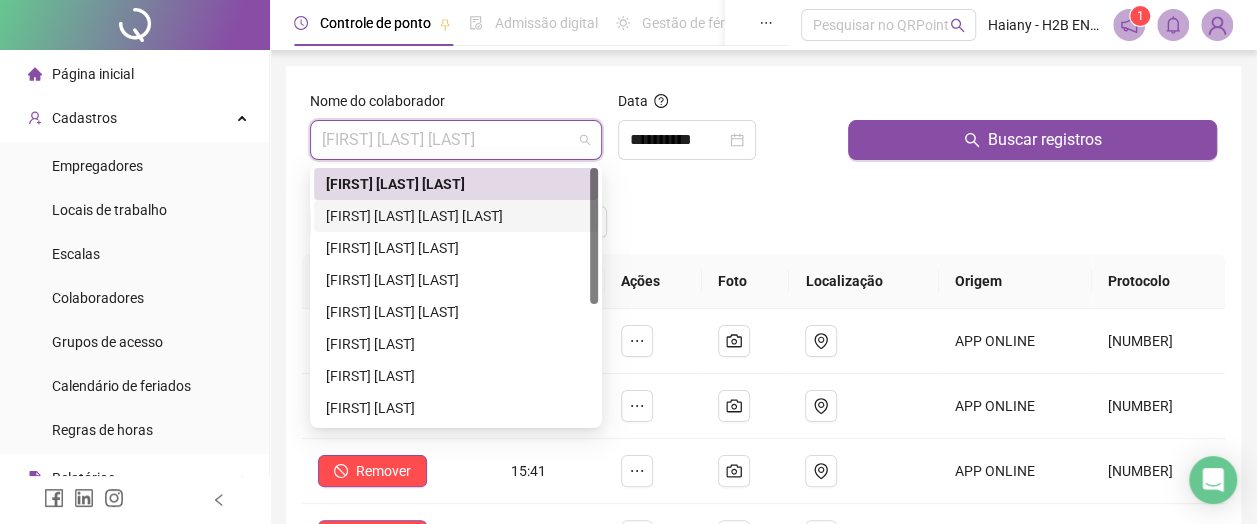 click on "[FIRST] [LAST] [LAST] [LAST]" at bounding box center [456, 216] 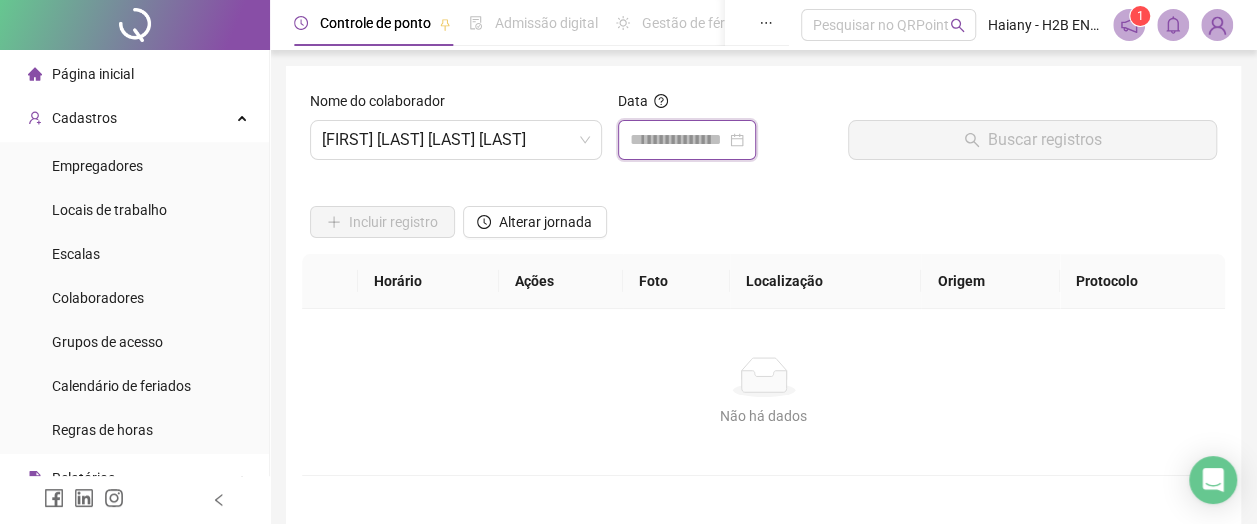 click at bounding box center [678, 140] 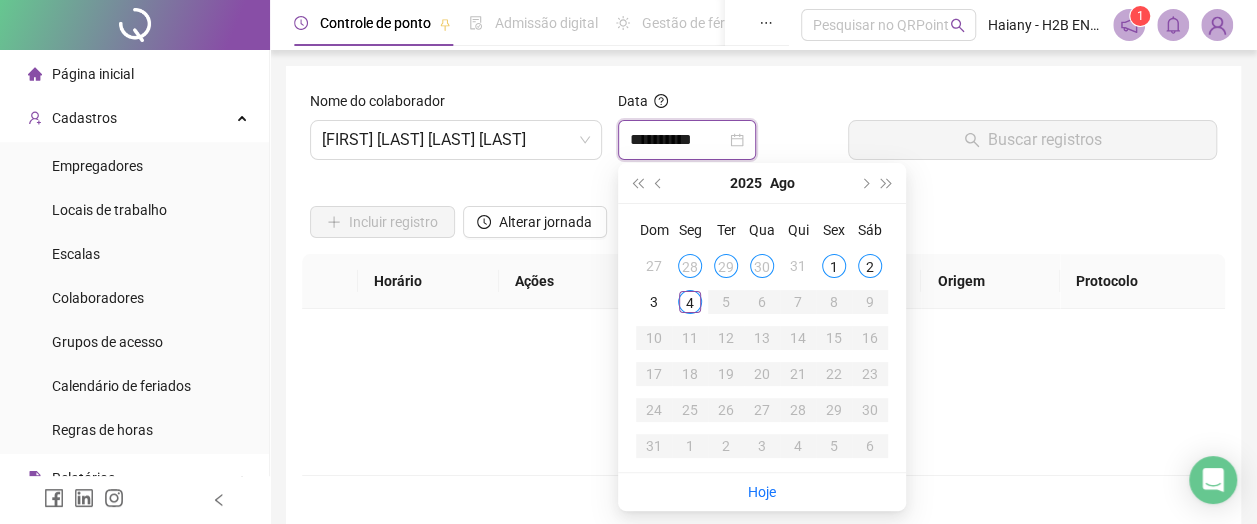 type on "**********" 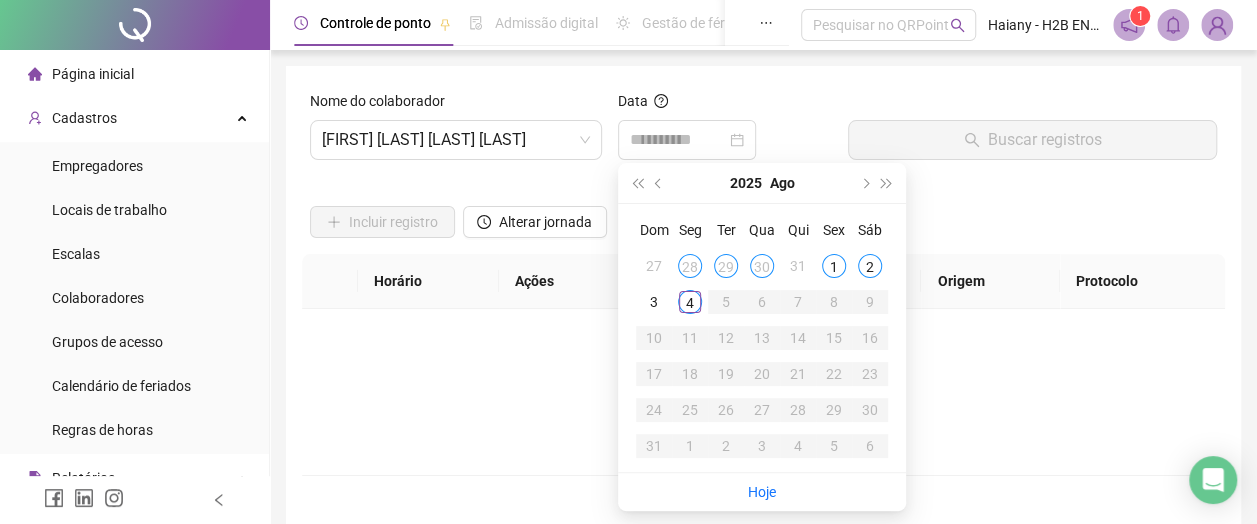 click on "1" at bounding box center (834, 266) 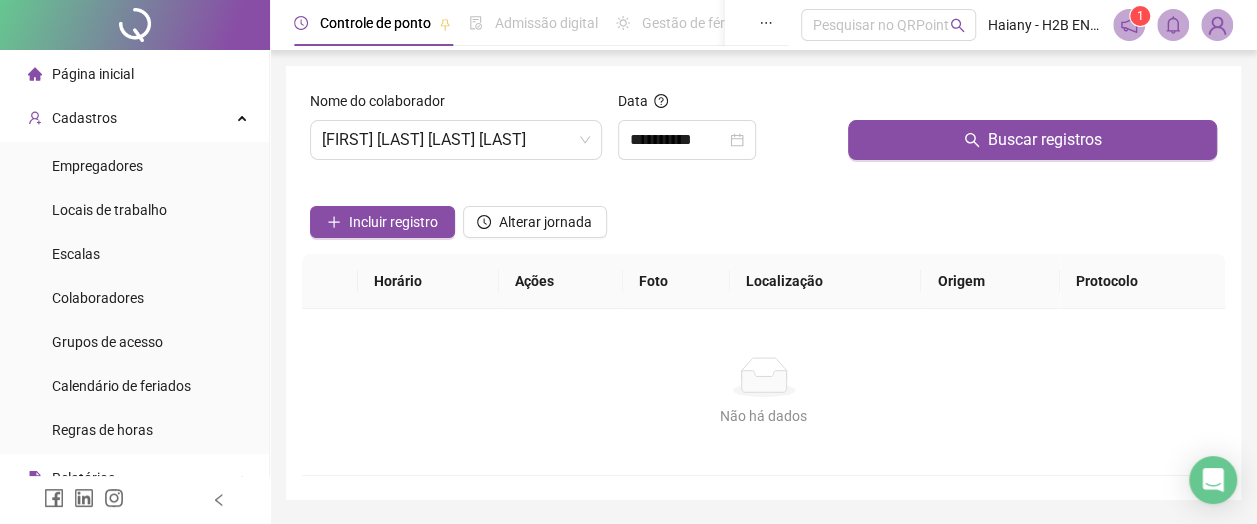 click on "Buscar registros" at bounding box center (1032, 140) 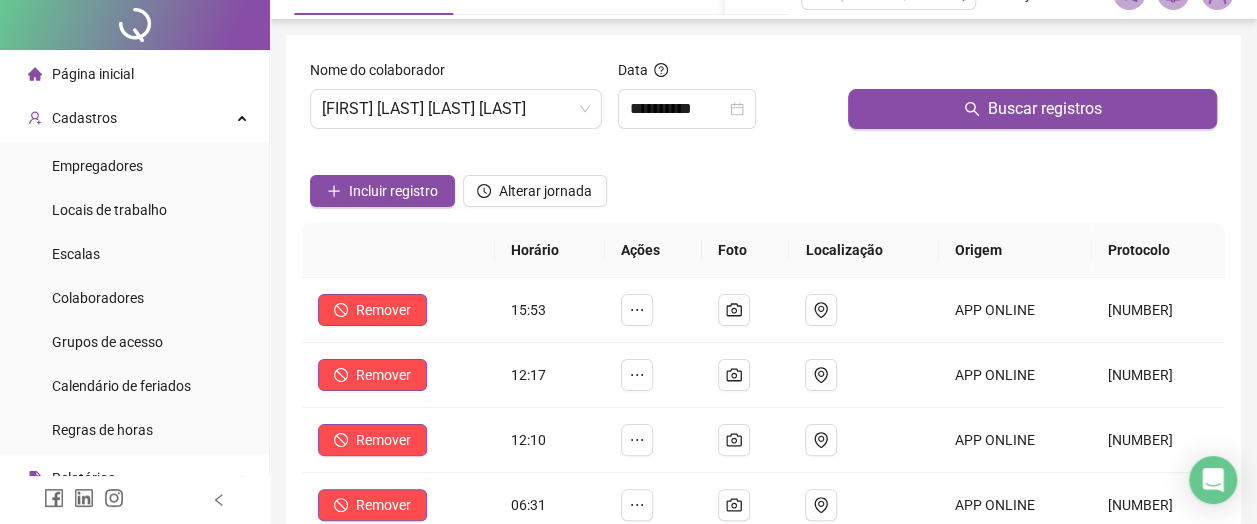 scroll, scrollTop: 0, scrollLeft: 0, axis: both 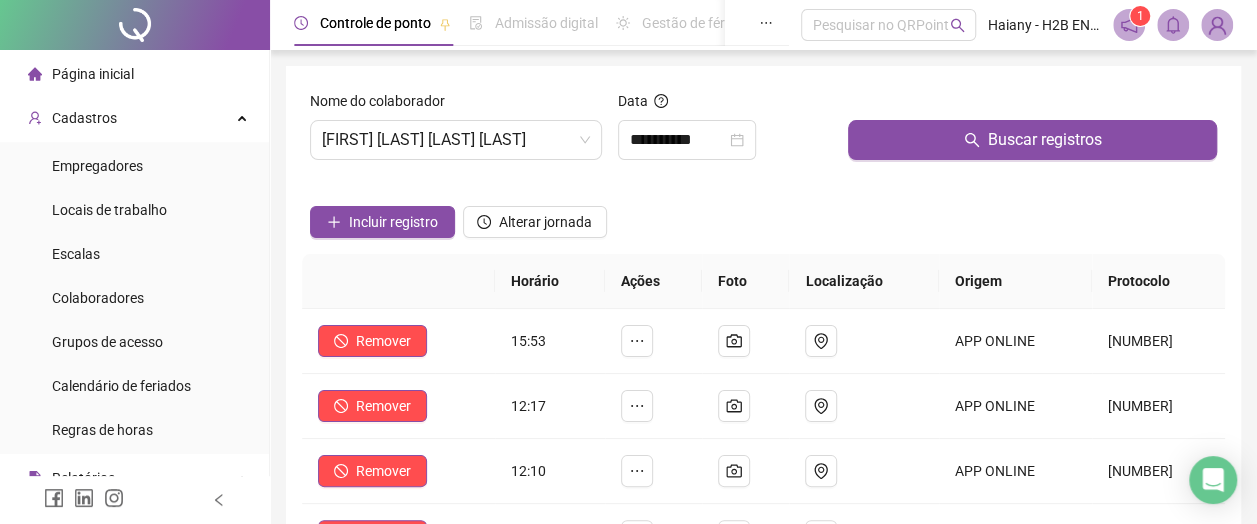click on "[FIRST] [LAST] [LAST] [LAST]" at bounding box center (456, 140) 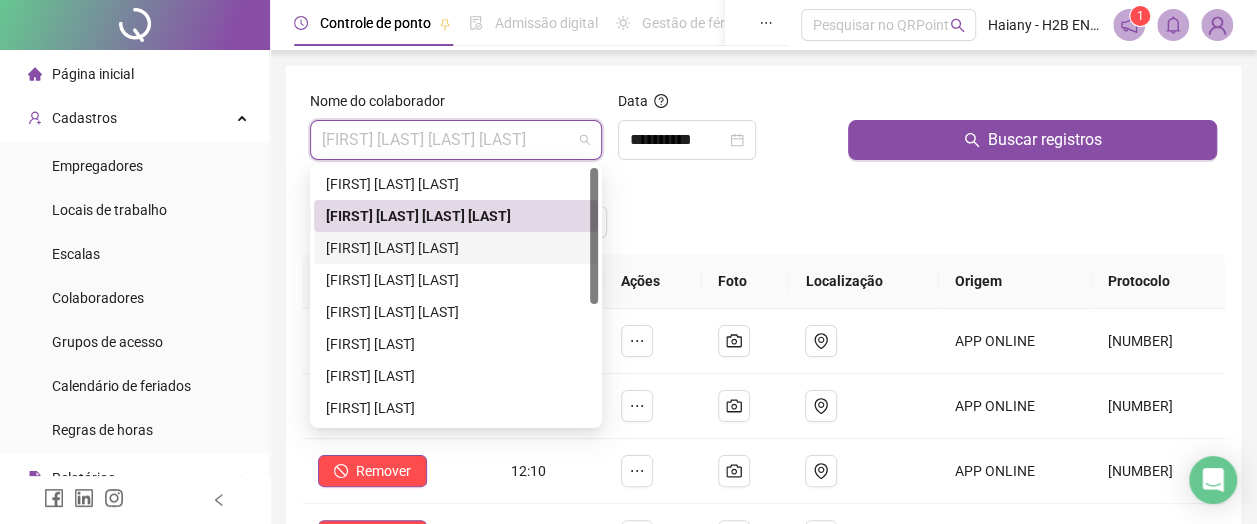 click on "[FIRST] [LAST] [LAST]" at bounding box center (456, 248) 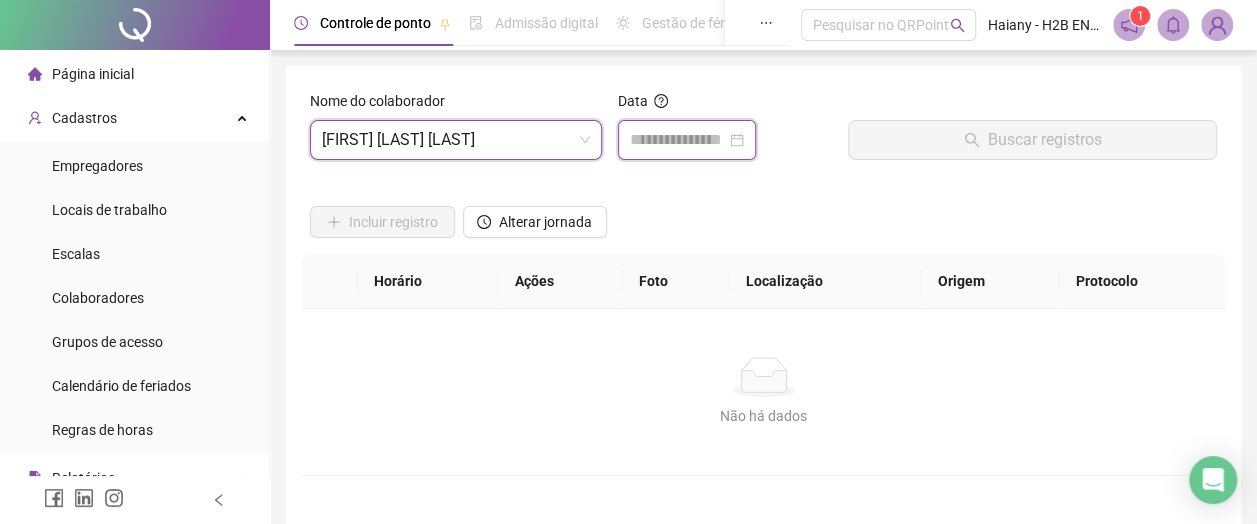 click at bounding box center (678, 140) 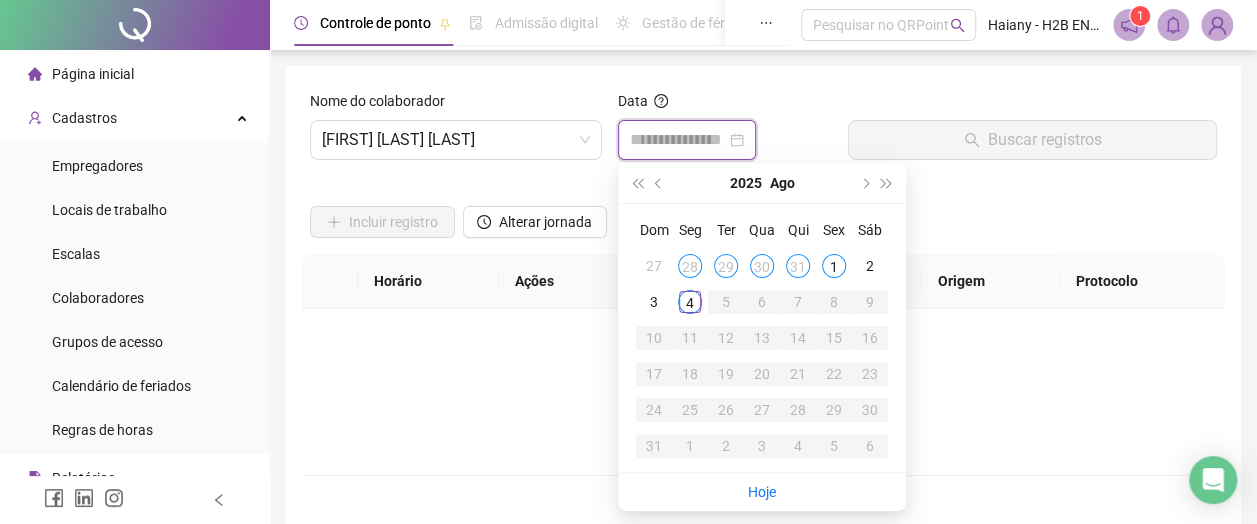 type on "**********" 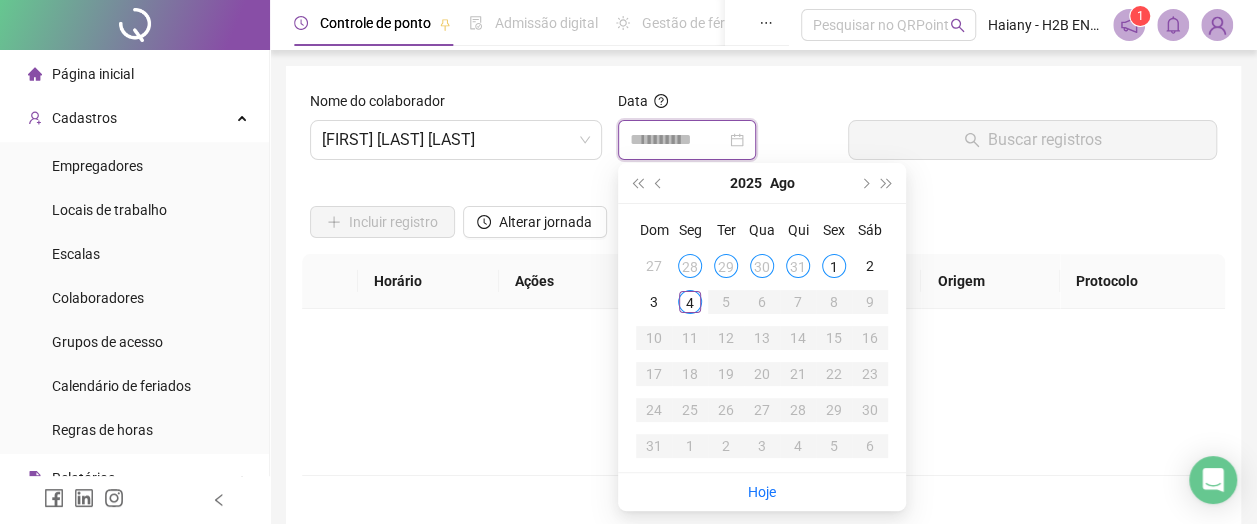 type on "**********" 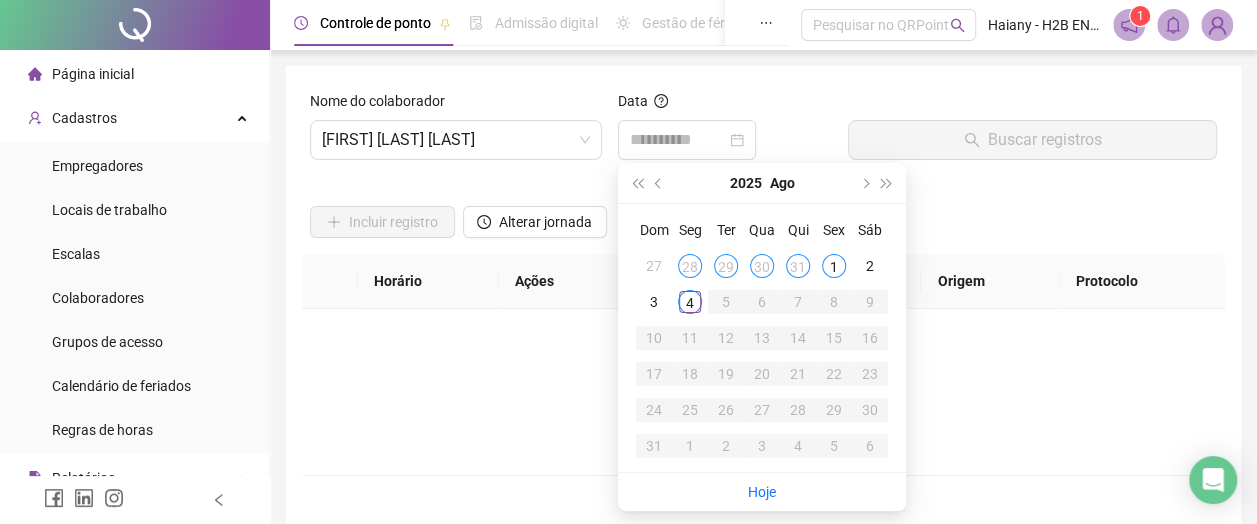click on "1" at bounding box center [834, 266] 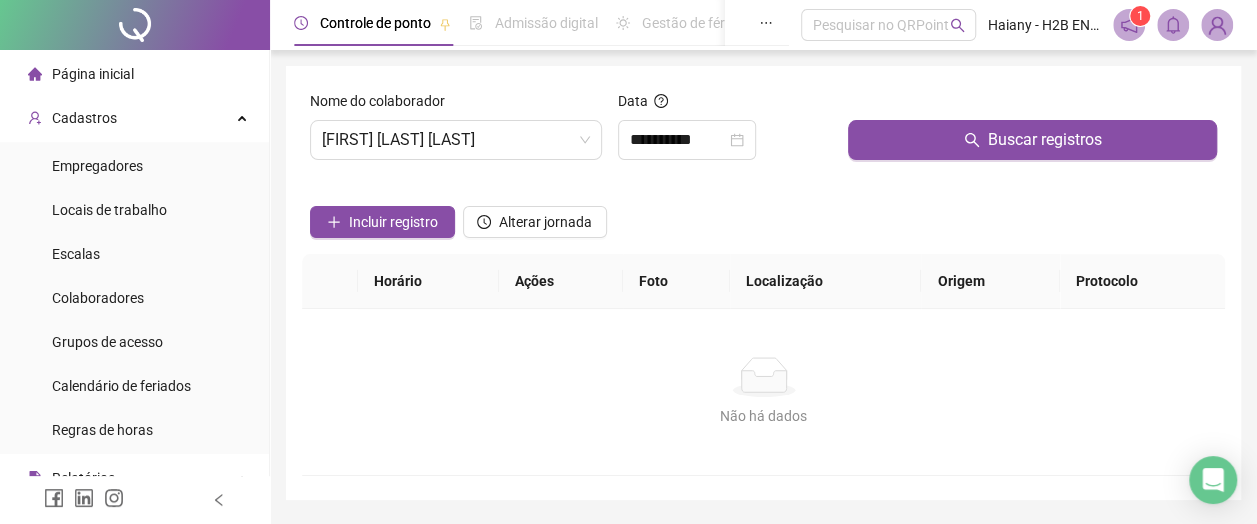 click on "Buscar registros" at bounding box center (1032, 140) 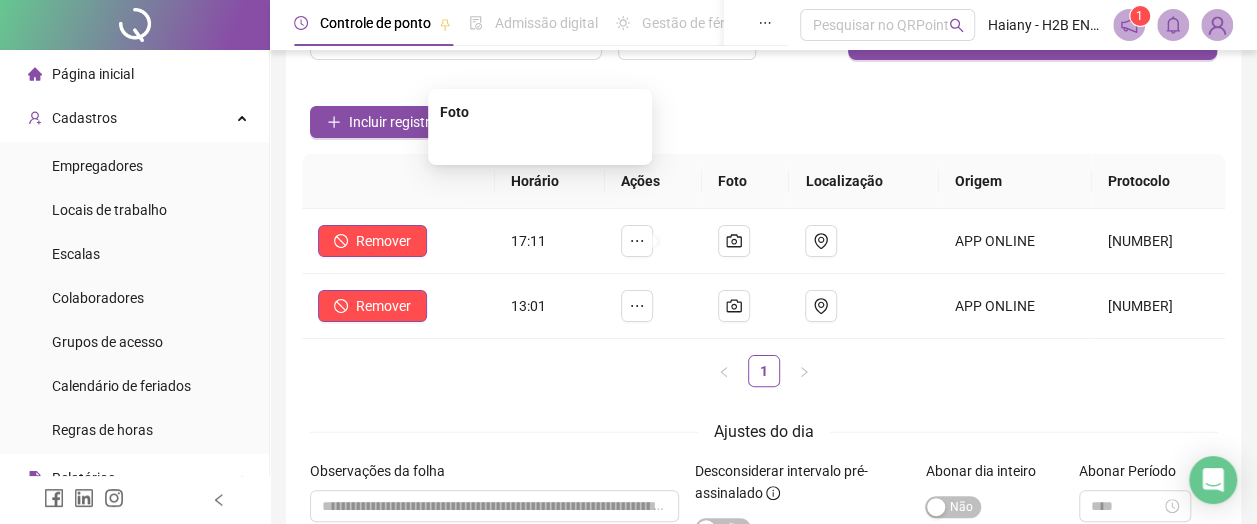 scroll, scrollTop: 0, scrollLeft: 0, axis: both 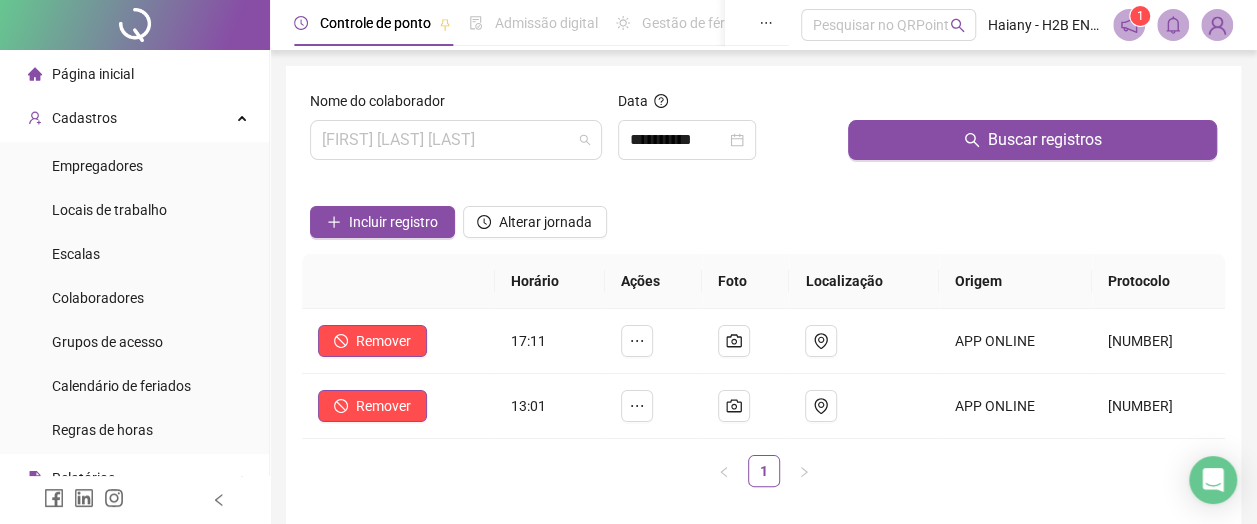 click on "[FIRST] [LAST] [LAST]" at bounding box center [456, 140] 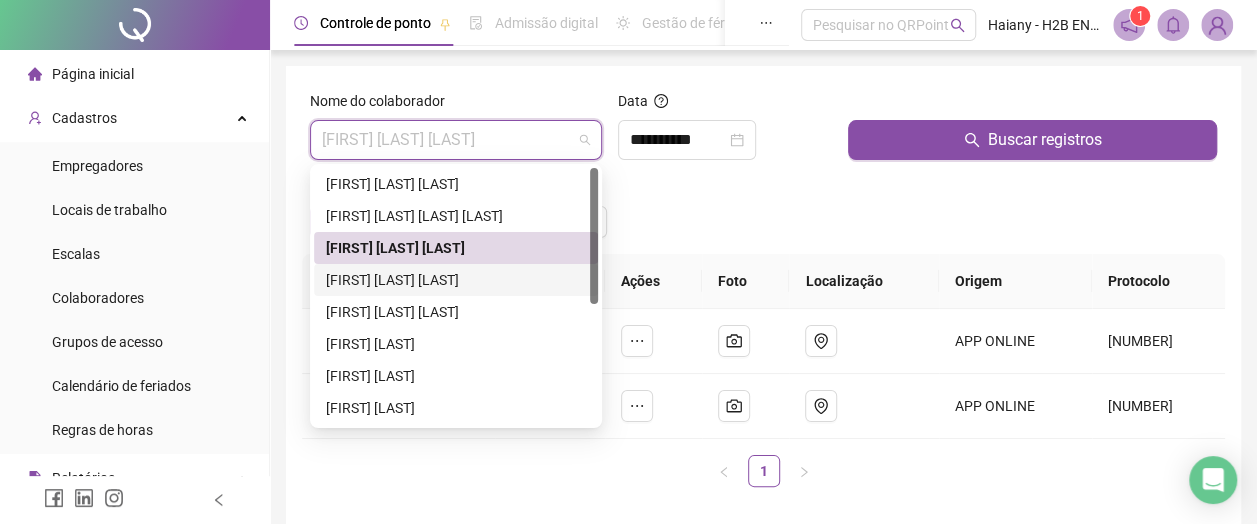 click on "[FIRST] [LAST] [LAST]" at bounding box center [456, 280] 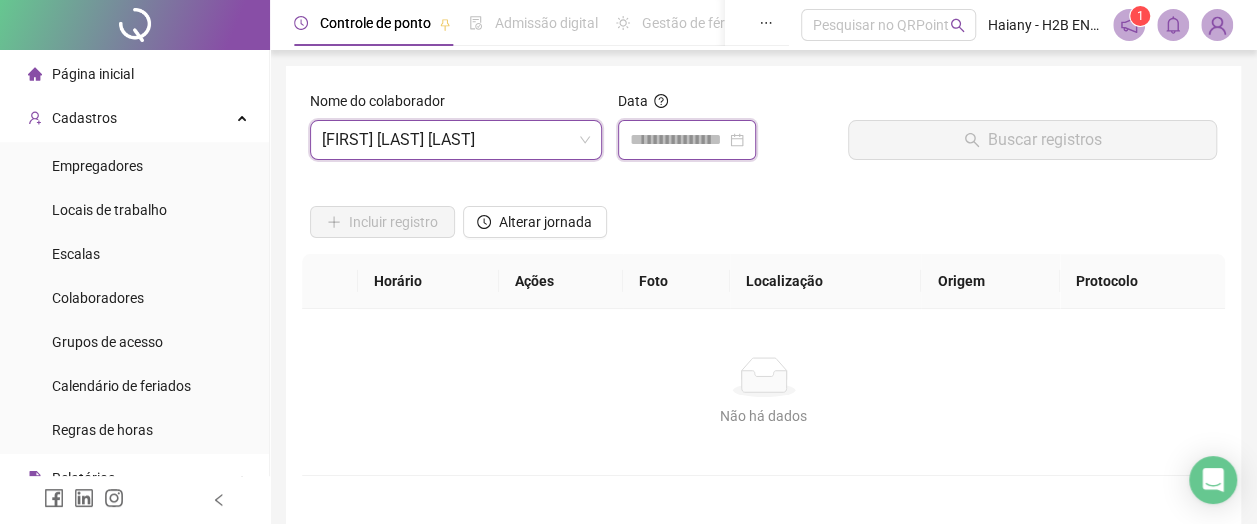 click at bounding box center [678, 140] 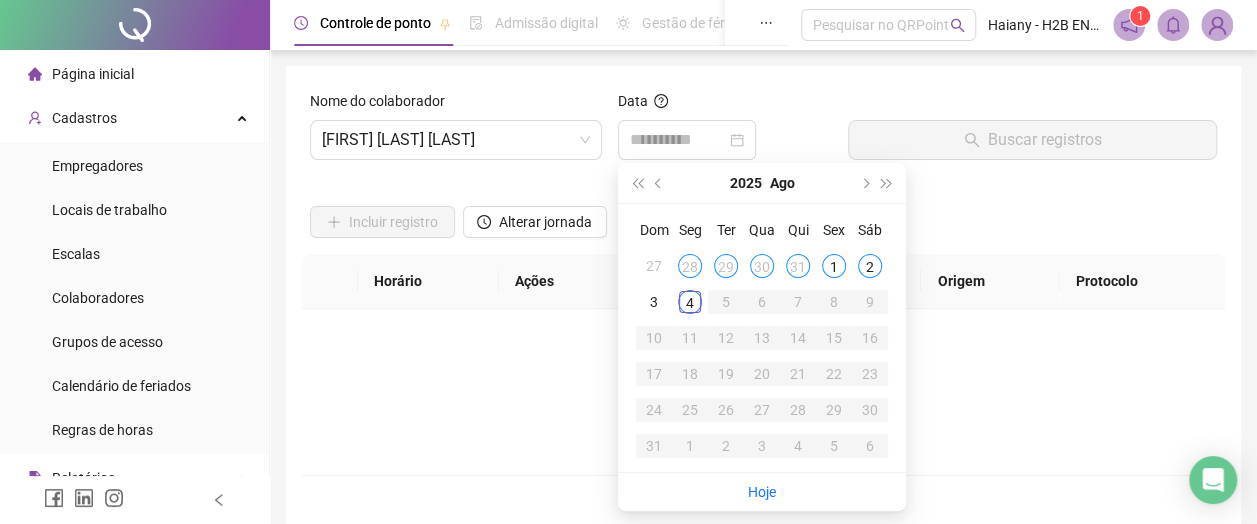 click on "1" at bounding box center [834, 266] 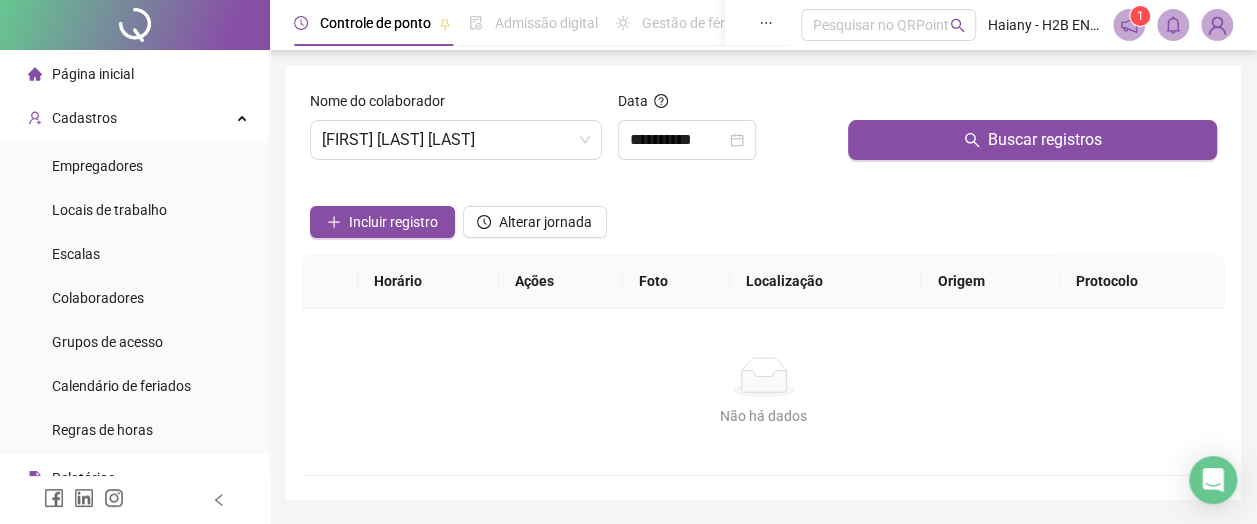 click on "Buscar registros" at bounding box center (1032, 140) 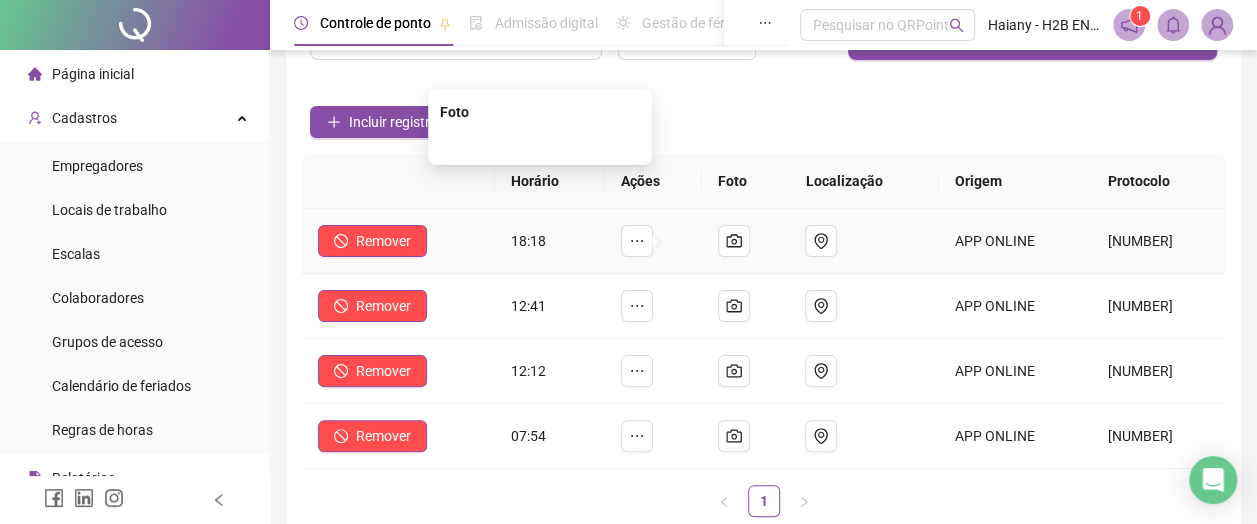 scroll, scrollTop: 0, scrollLeft: 0, axis: both 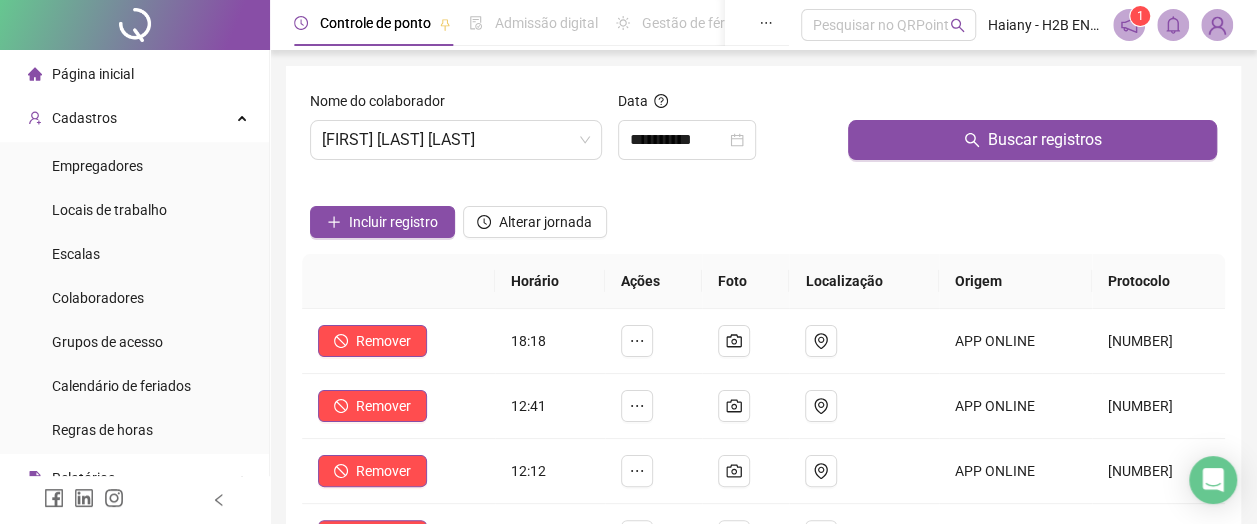 click on "**********" at bounding box center [687, 140] 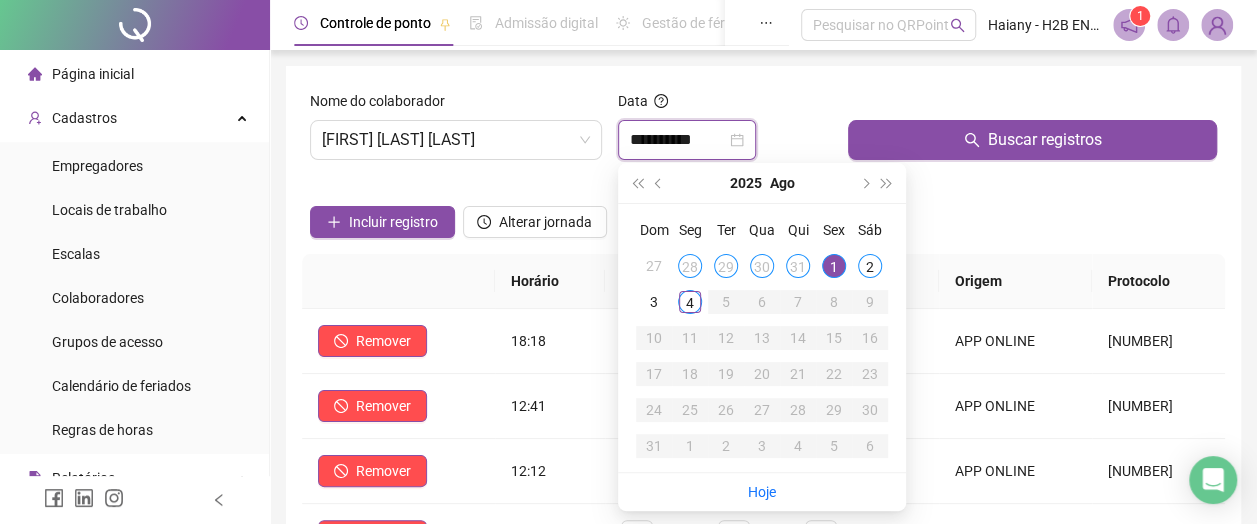 type on "**********" 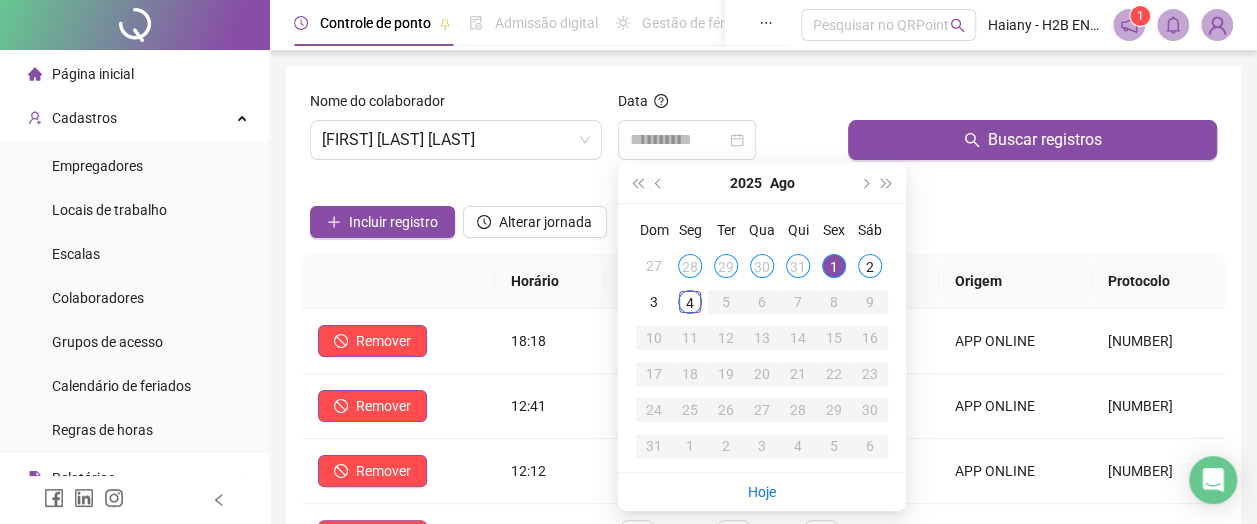 click on "2" at bounding box center (870, 266) 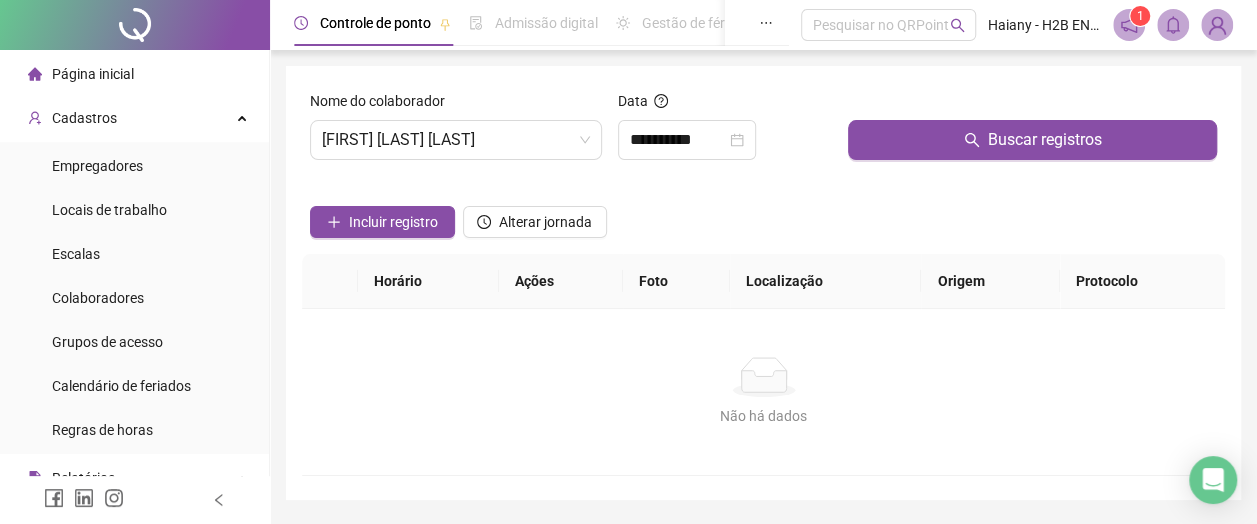 click on "Buscar registros" at bounding box center (1032, 140) 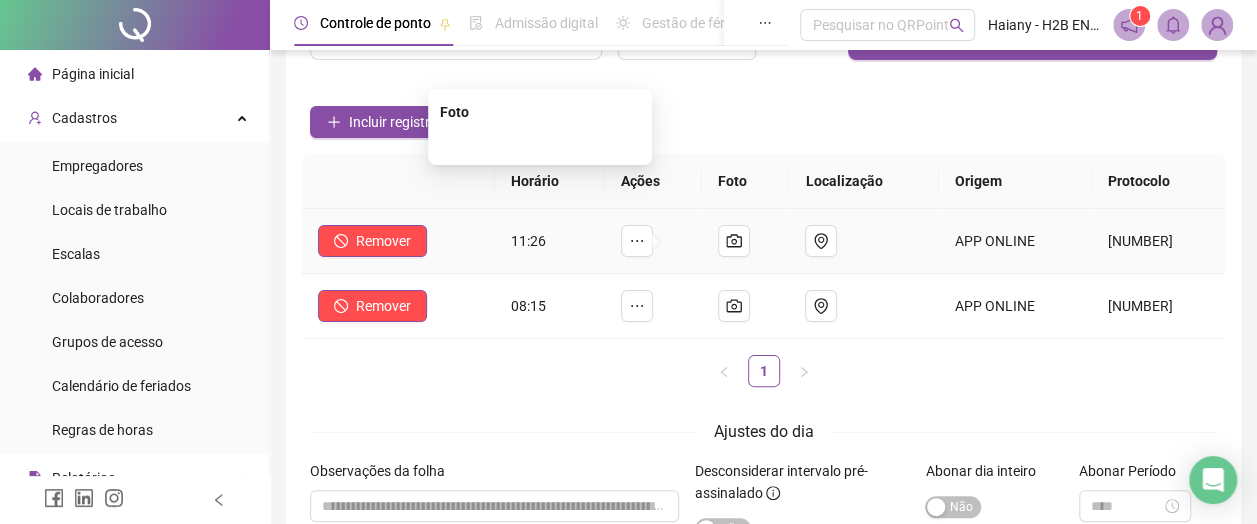 scroll, scrollTop: 0, scrollLeft: 0, axis: both 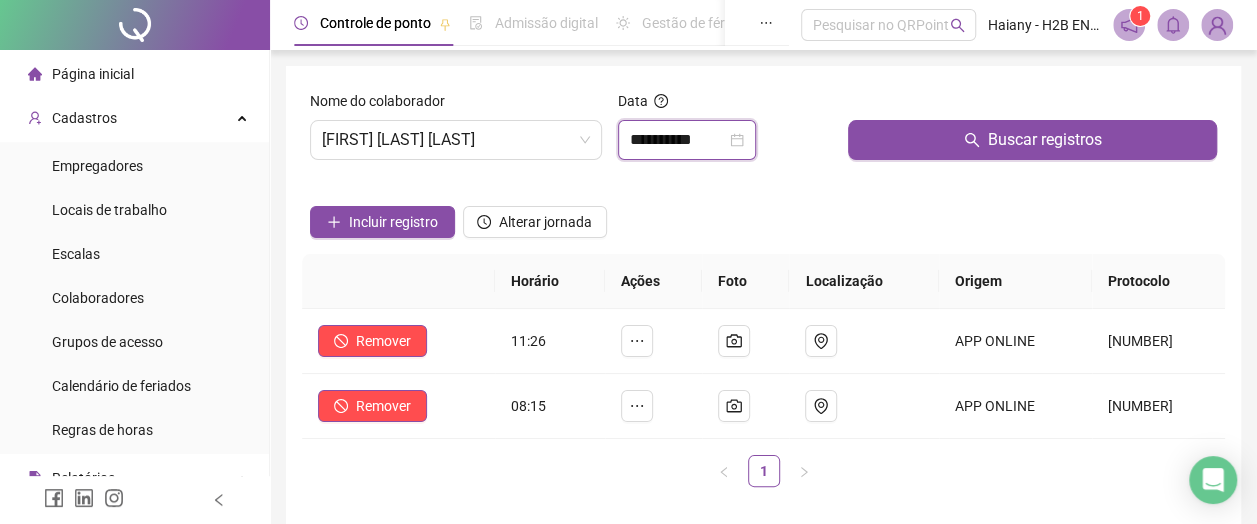 click on "**********" at bounding box center [678, 140] 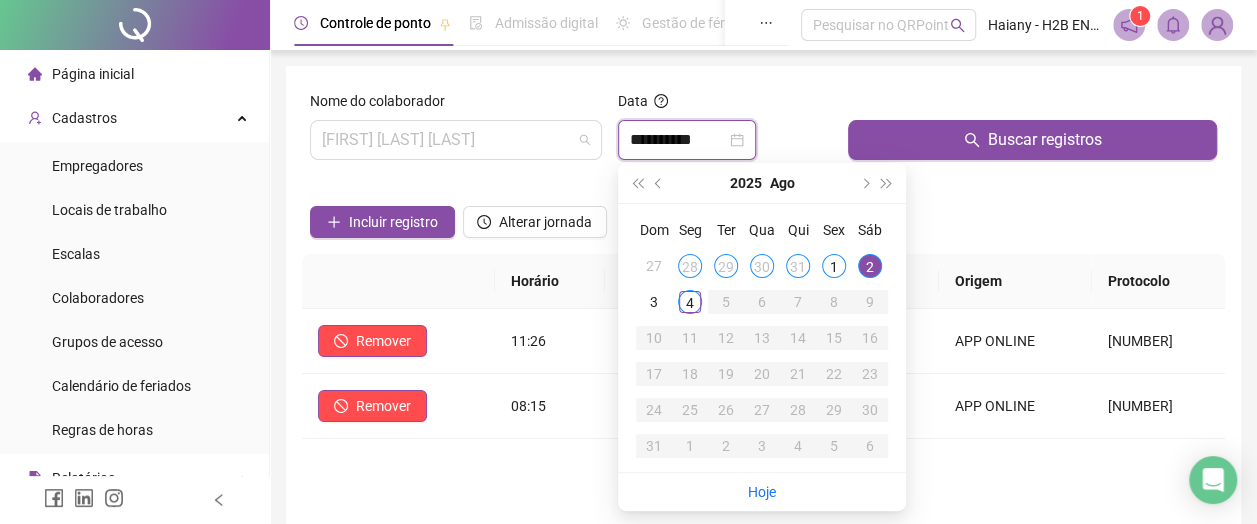 click on "[FIRST] [LAST] [LAST]" at bounding box center (456, 140) 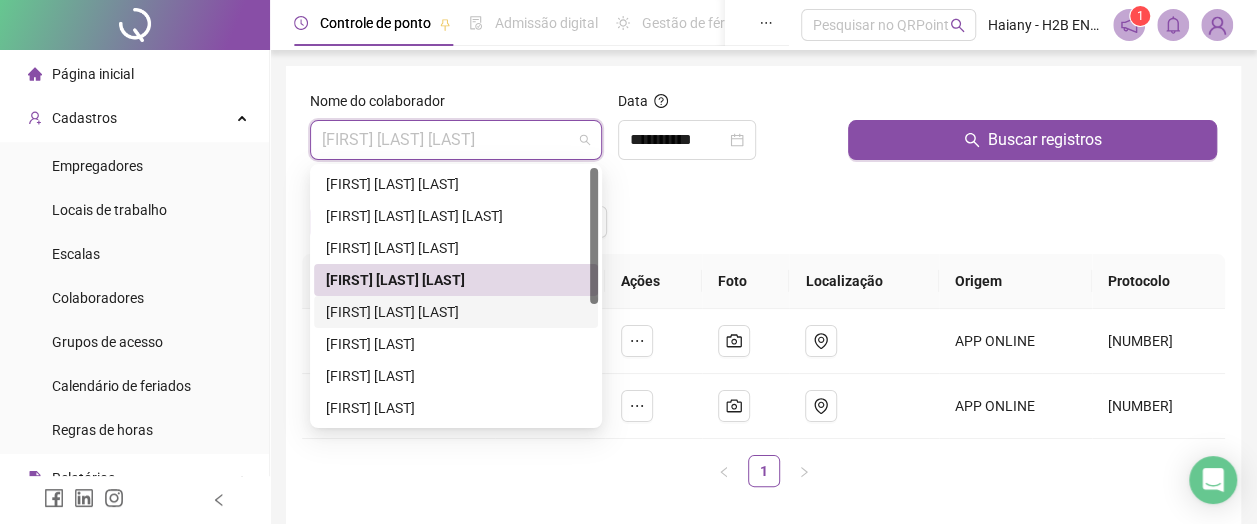 click on "[FIRST] [LAST] [LAST]" at bounding box center [456, 312] 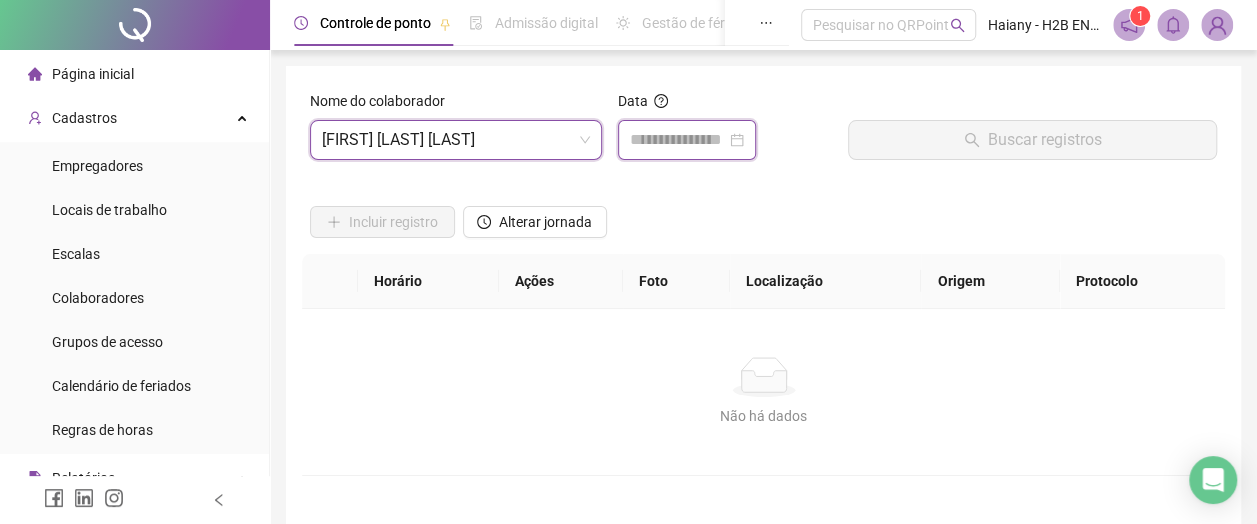 click at bounding box center [678, 140] 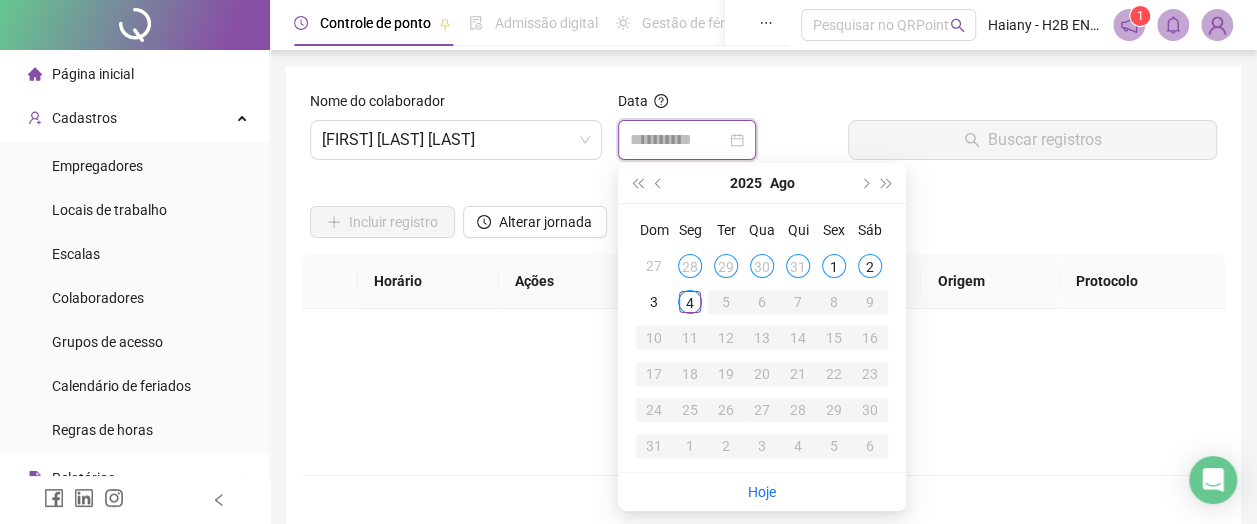 type on "**********" 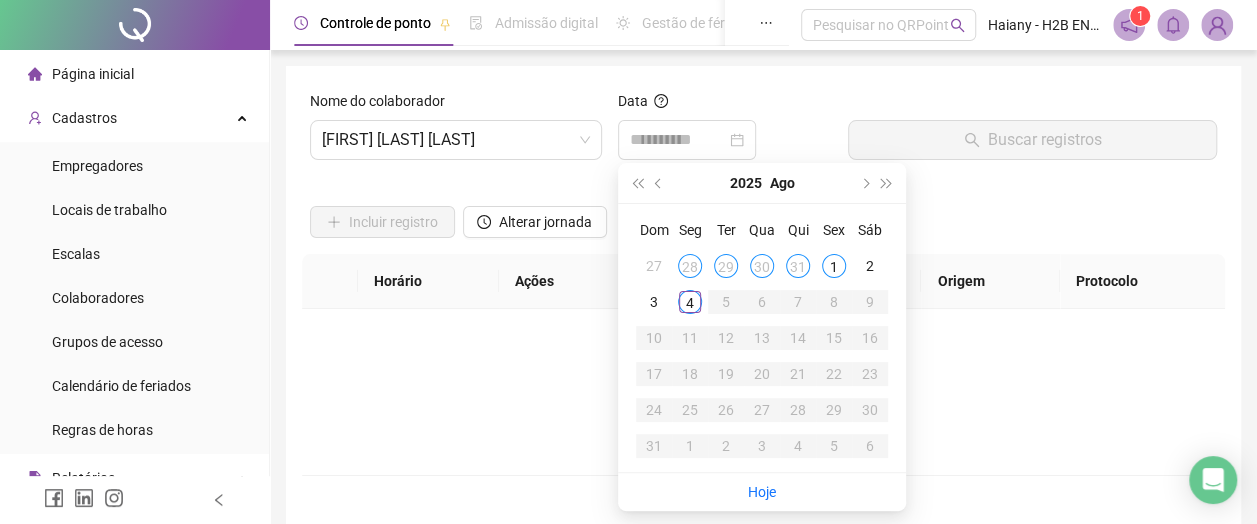 click on "1" at bounding box center (834, 266) 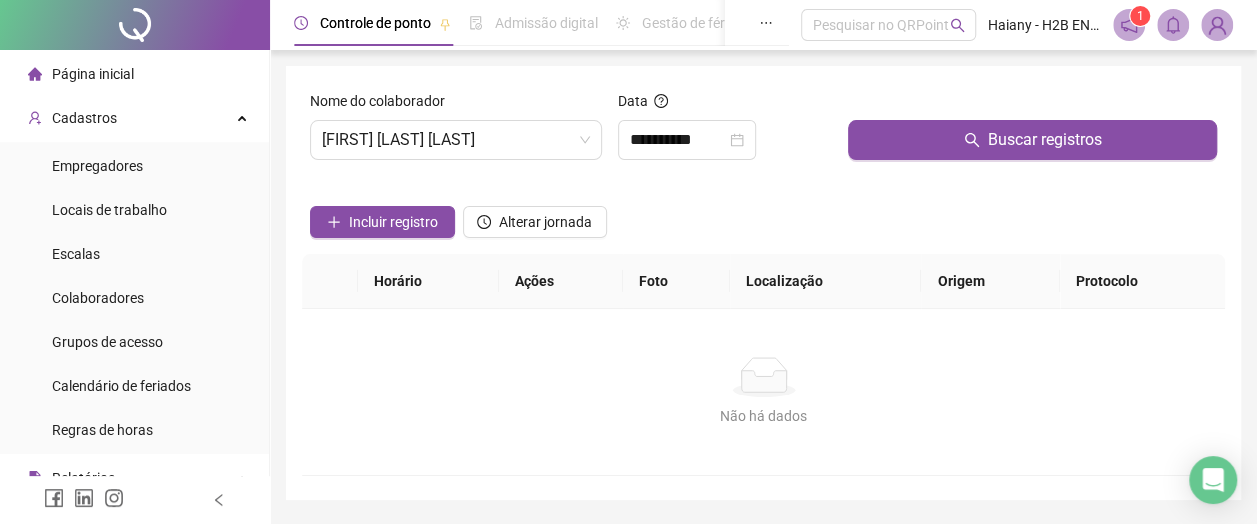click on "Buscar registros" at bounding box center (1032, 140) 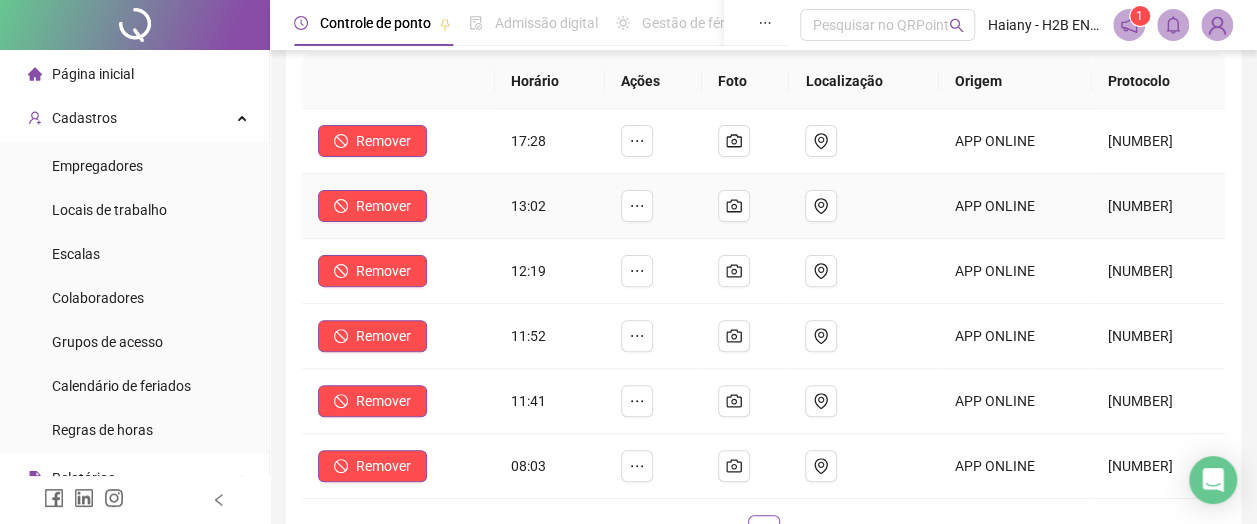 scroll, scrollTop: 0, scrollLeft: 0, axis: both 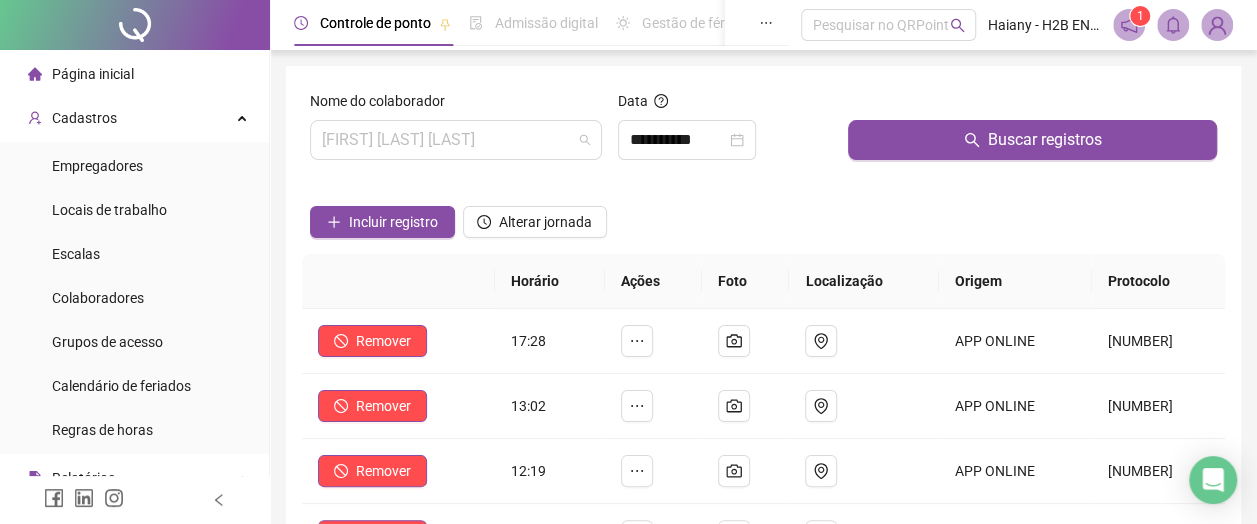 click on "[FIRST] [LAST] [LAST]" at bounding box center (456, 140) 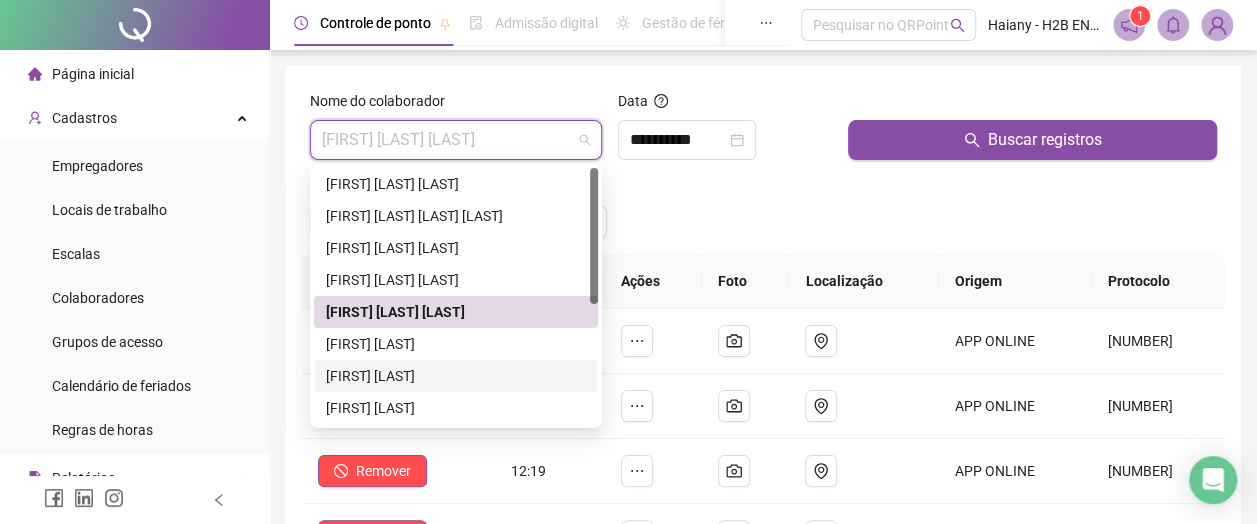 click on "[FIRST] [LAST]" at bounding box center [456, 376] 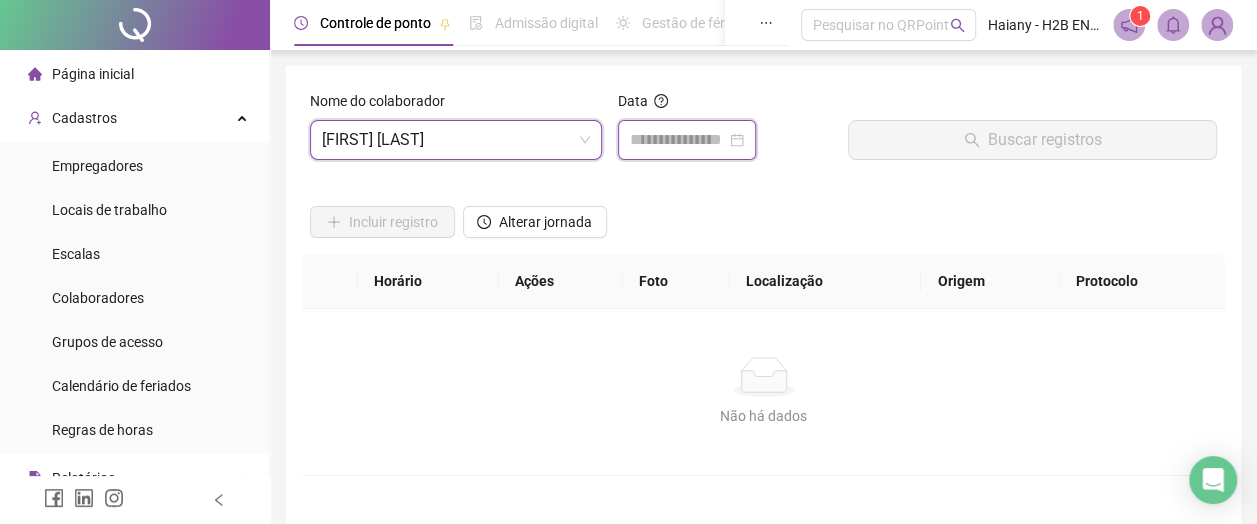 click at bounding box center [678, 140] 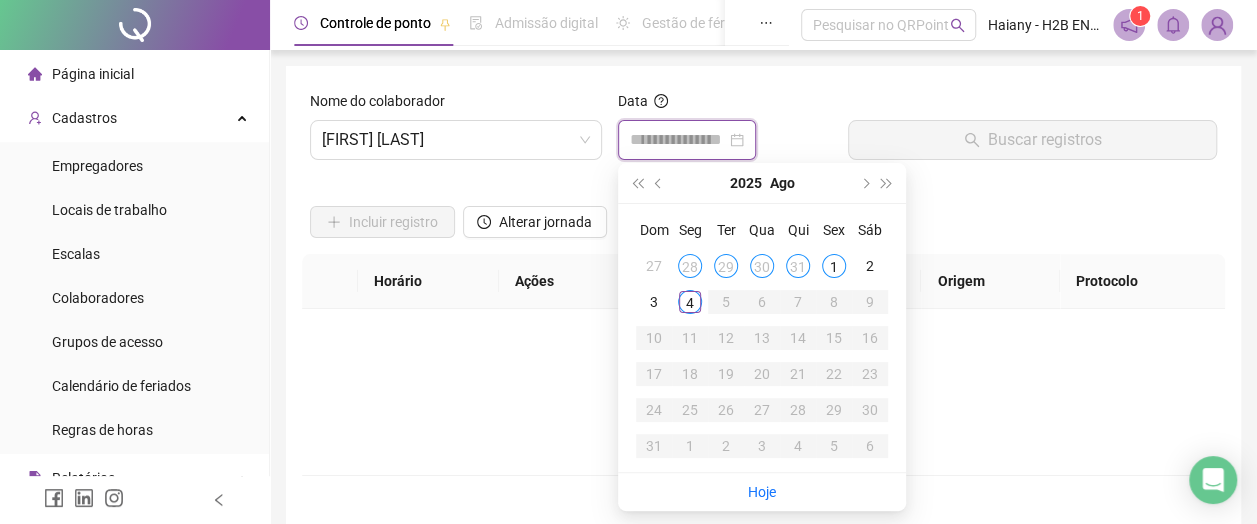 type on "**********" 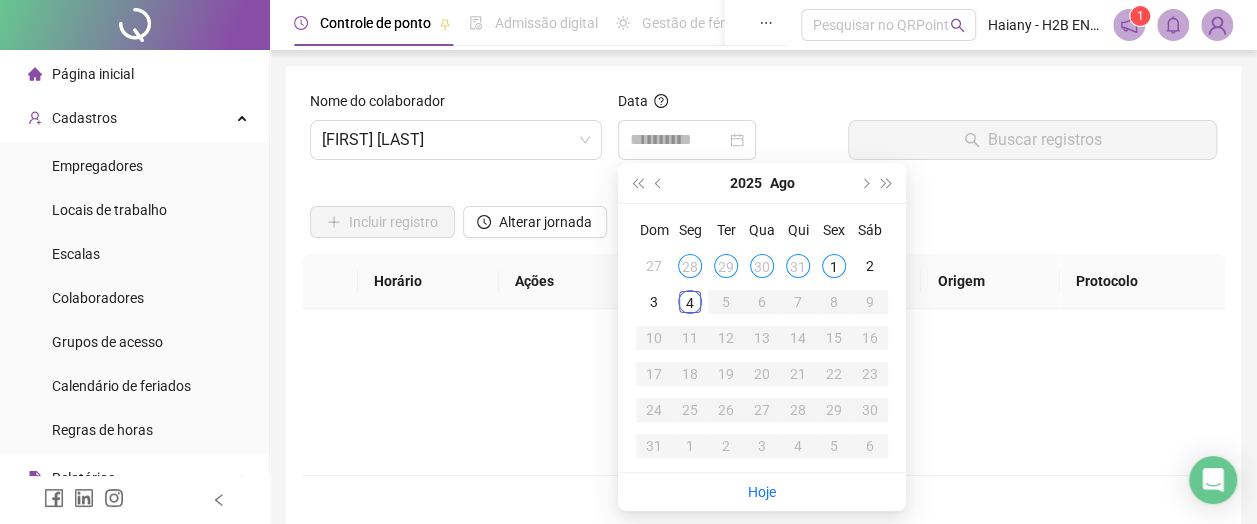 click on "1" at bounding box center [834, 266] 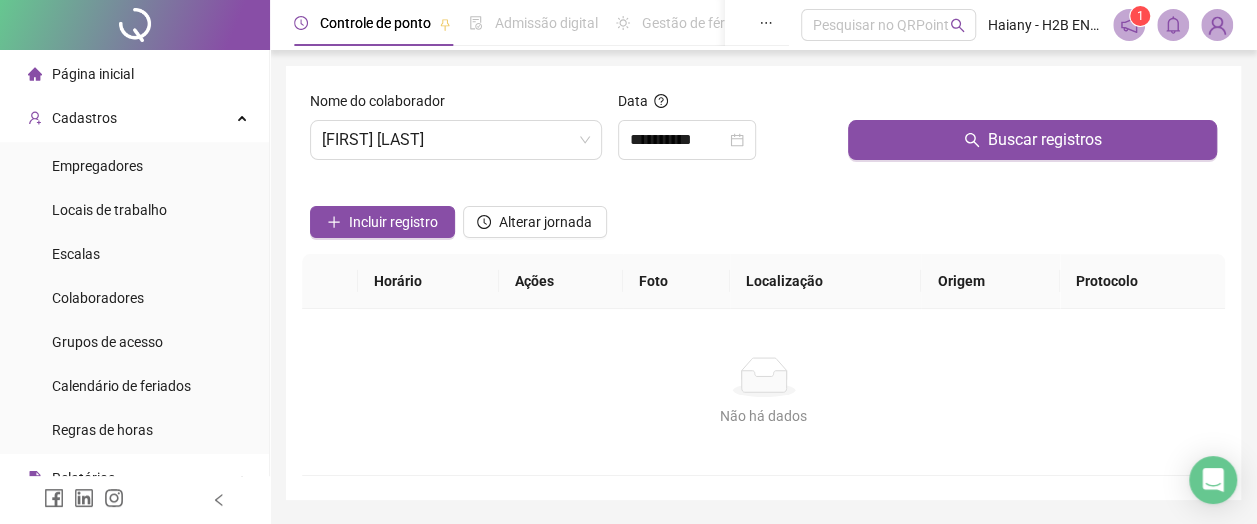 click on "Buscar registros" at bounding box center (1032, 140) 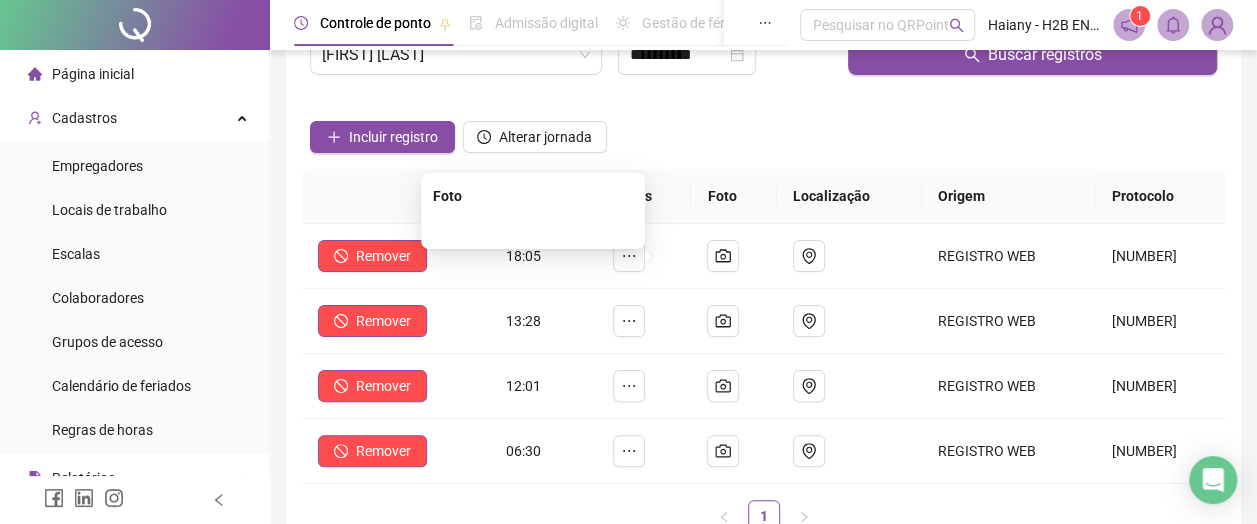 scroll, scrollTop: 0, scrollLeft: 0, axis: both 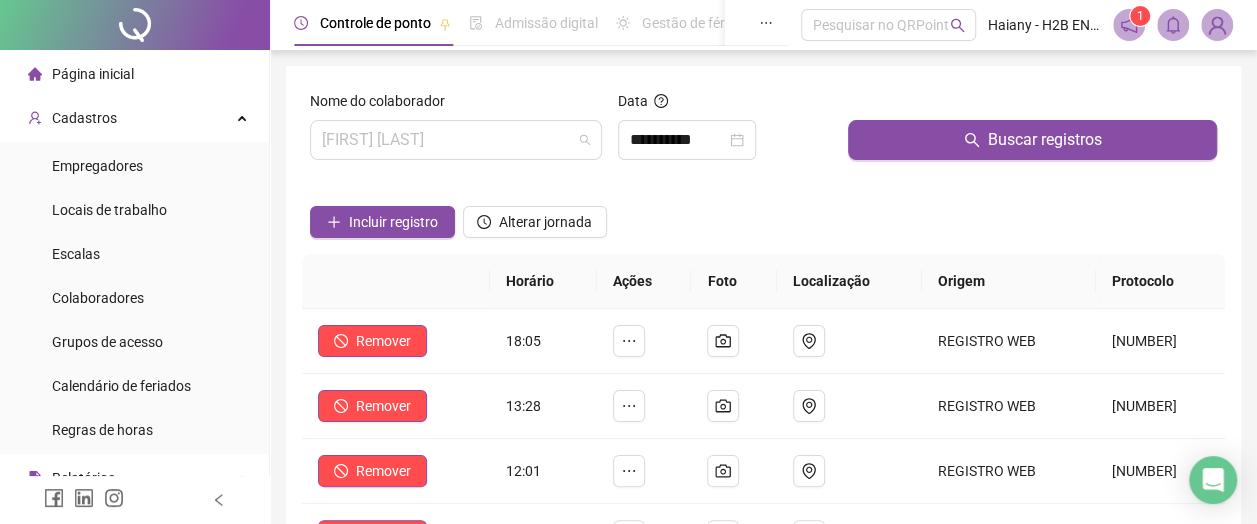 click on "[FIRST] [LAST]" at bounding box center [456, 140] 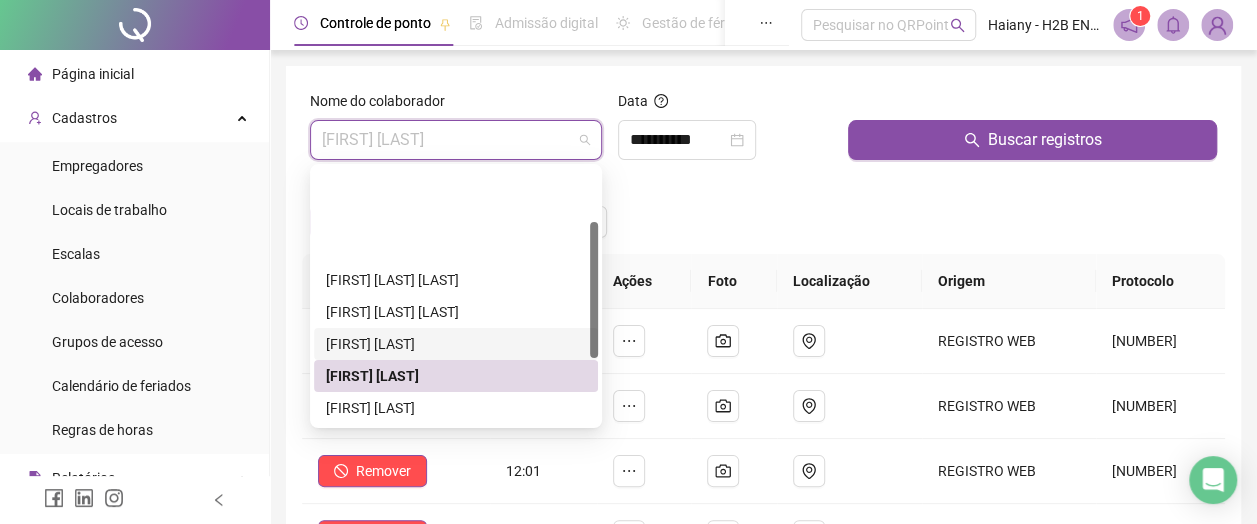 scroll, scrollTop: 100, scrollLeft: 0, axis: vertical 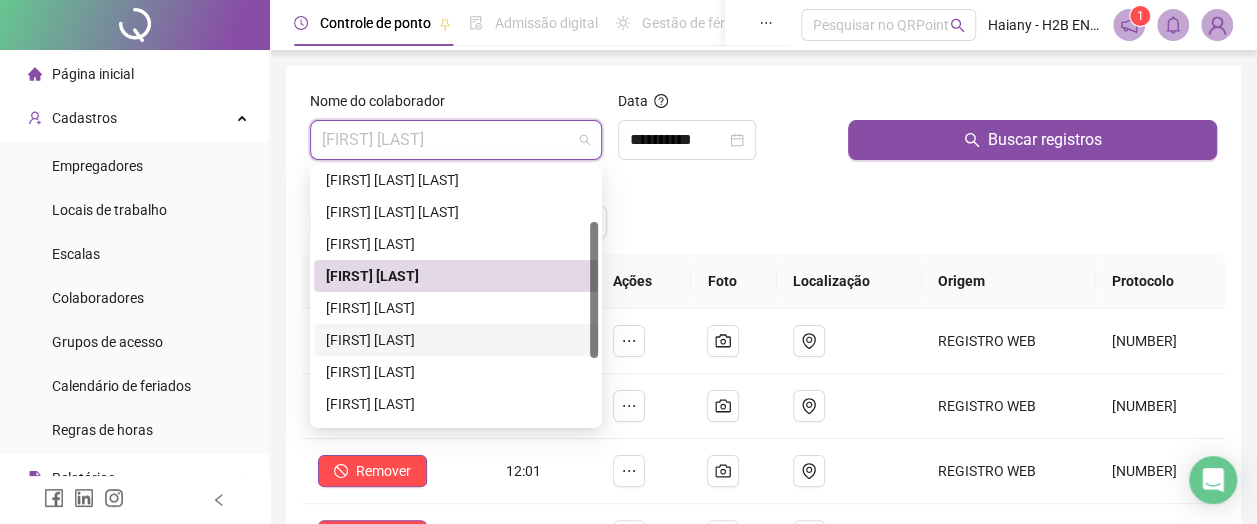 click on "[FIRST] [LAST]" at bounding box center (456, 340) 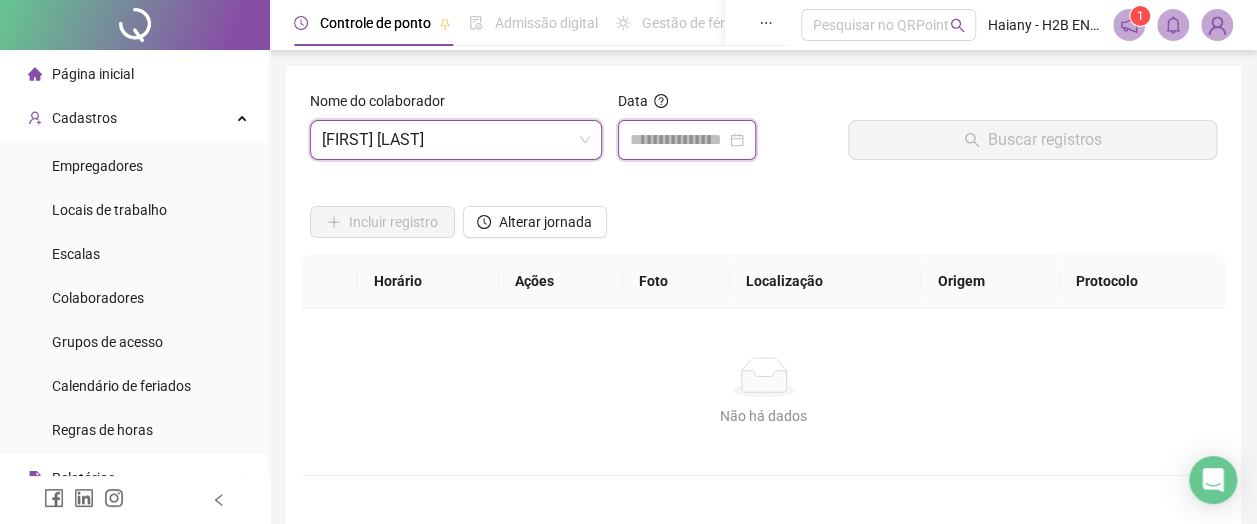 click at bounding box center [678, 140] 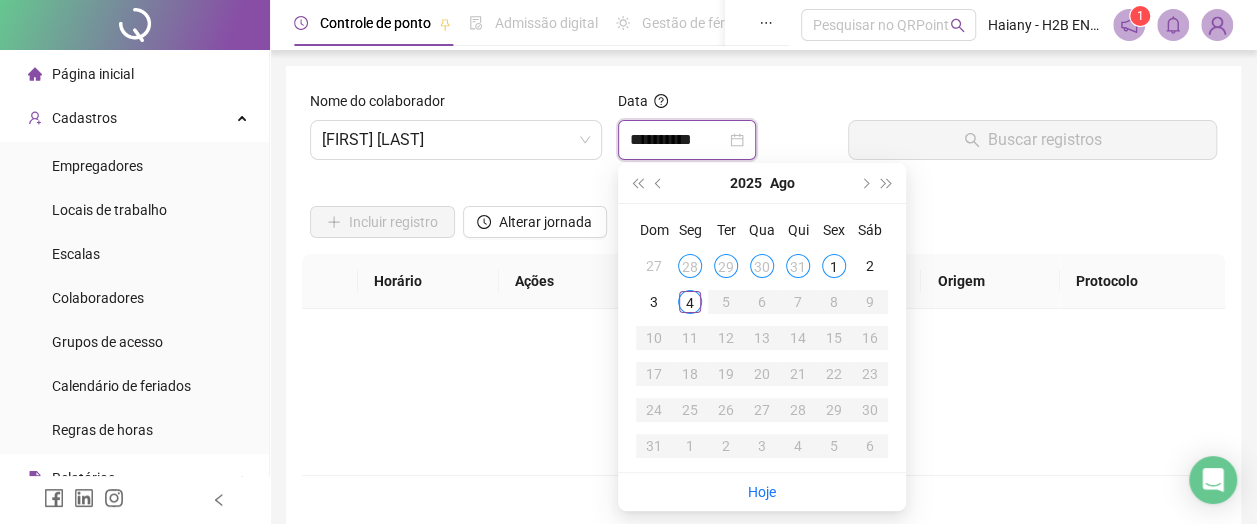 type on "**********" 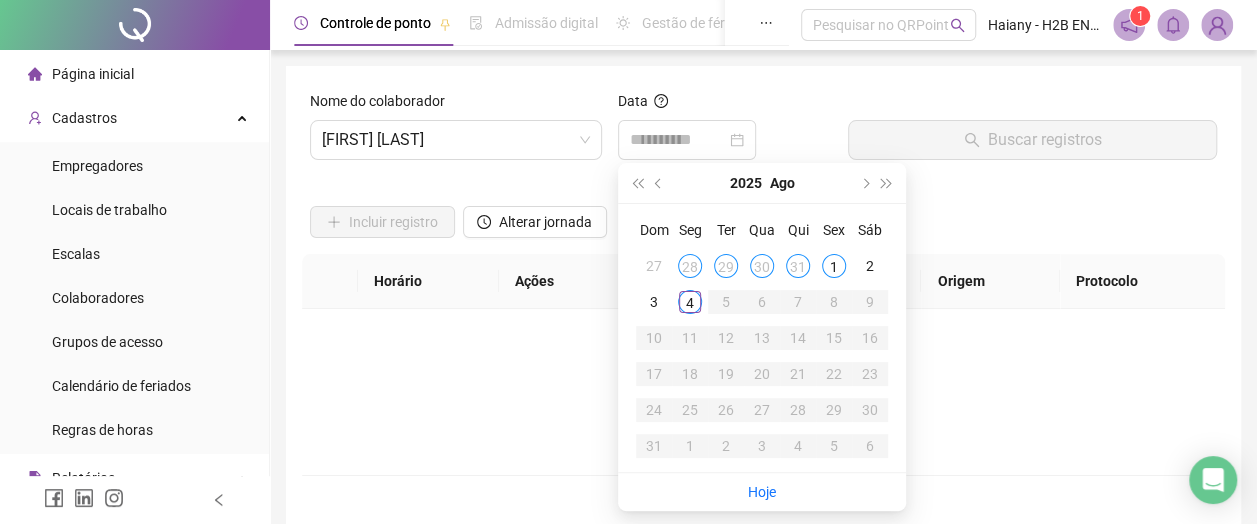 click on "1" at bounding box center [834, 266] 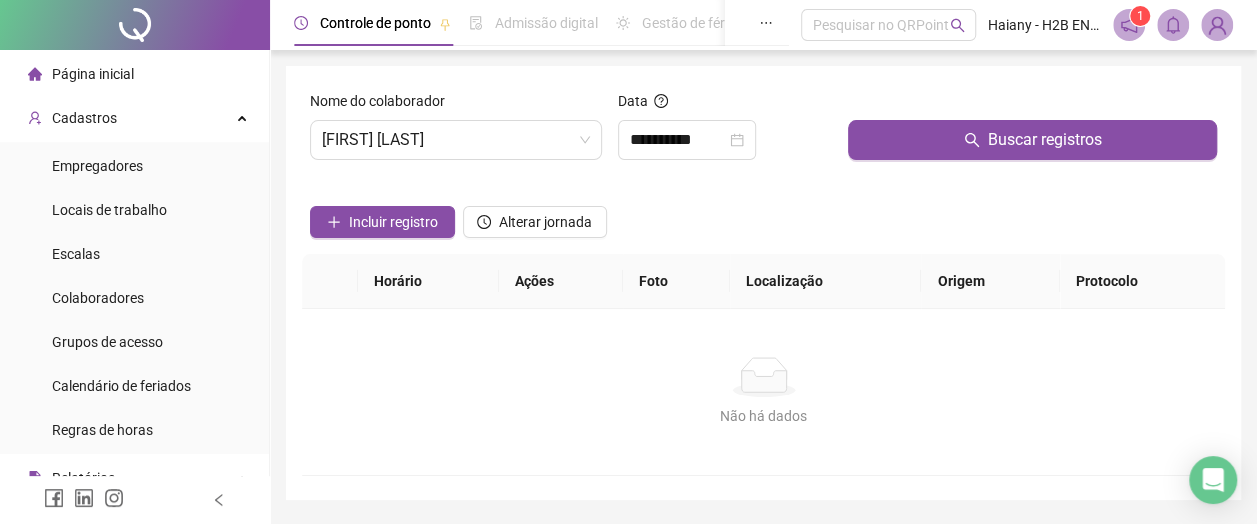 click on "Buscar registros" at bounding box center (1032, 140) 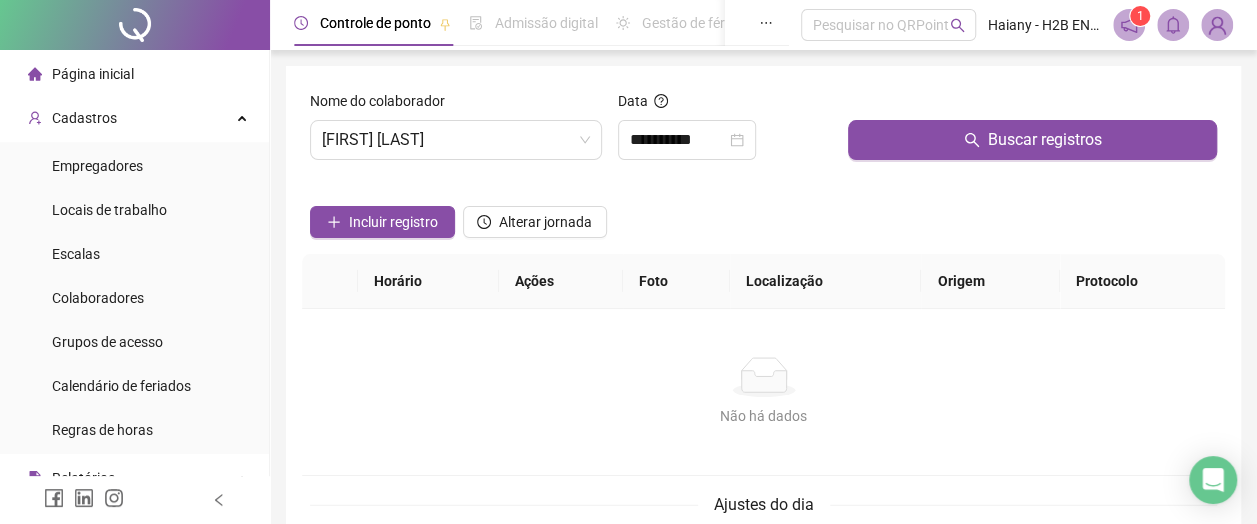 click on "[FIRST] [LAST]" at bounding box center [456, 140] 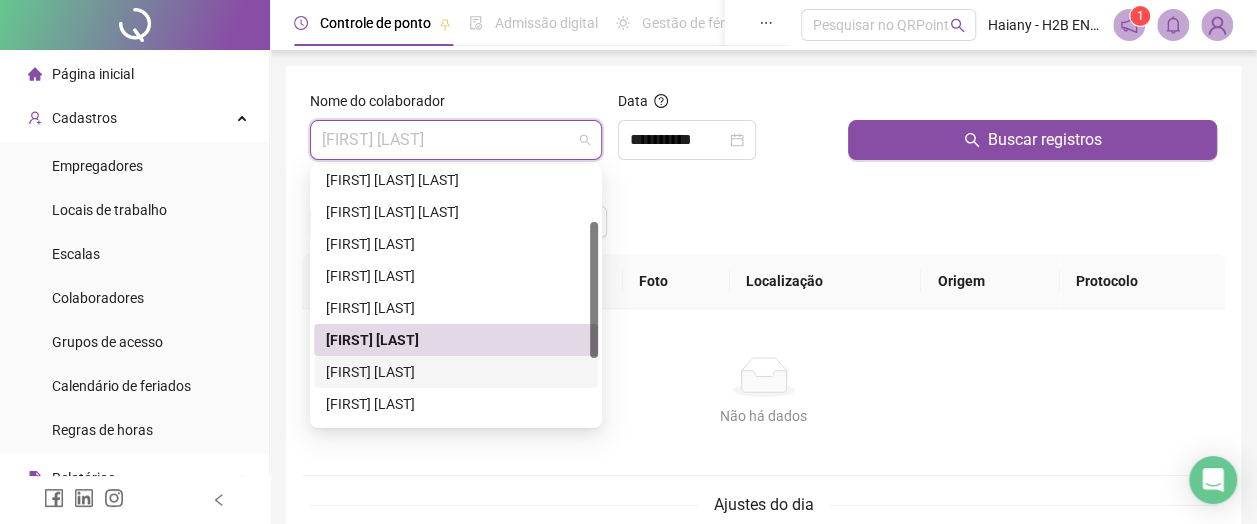 click on "[FIRST] [LAST]" at bounding box center [456, 372] 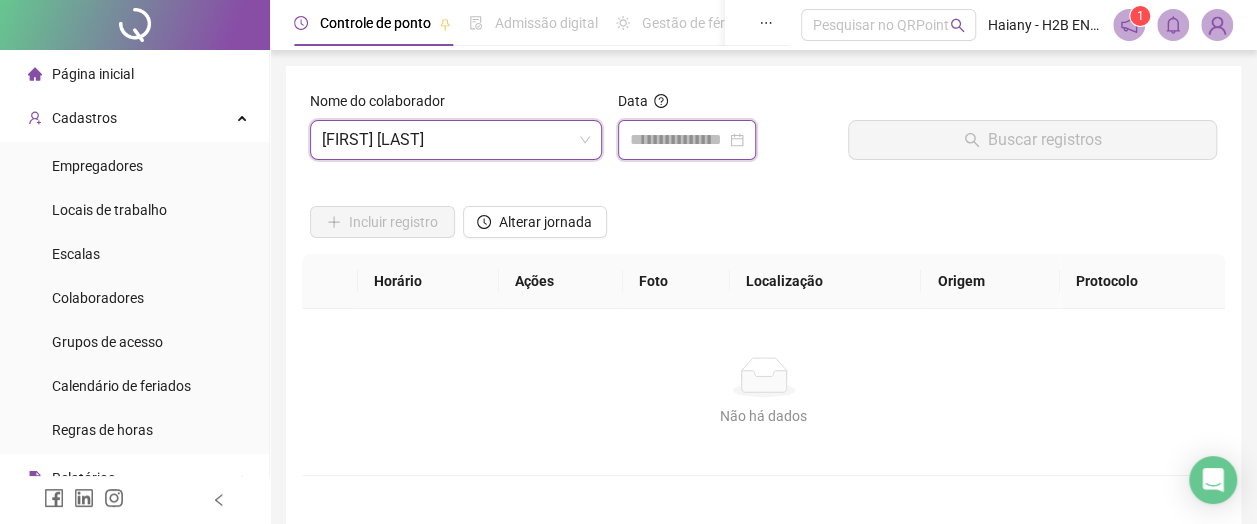 click at bounding box center (678, 140) 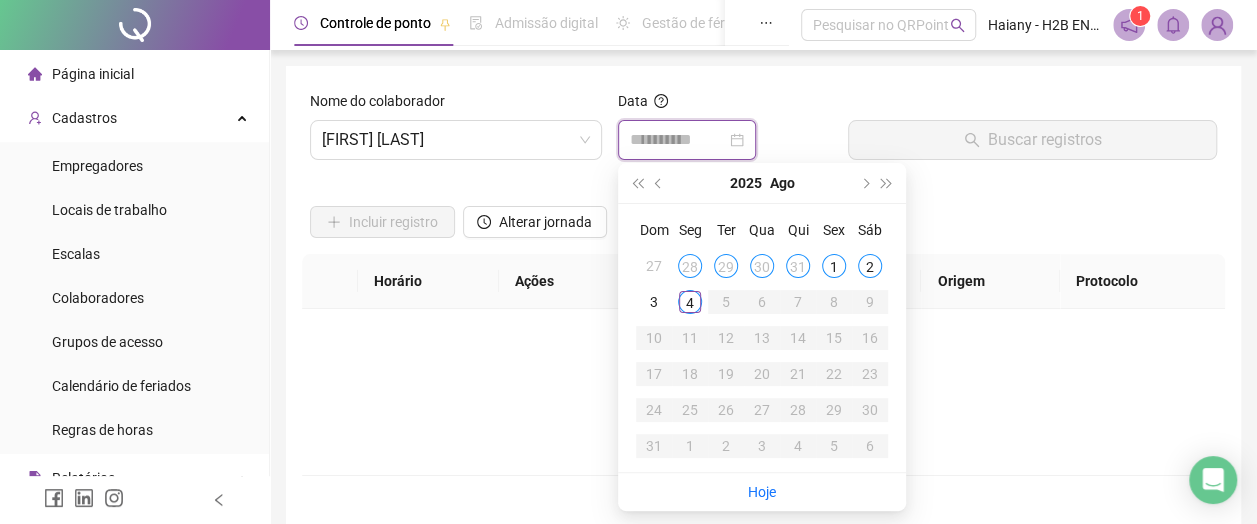 type on "**********" 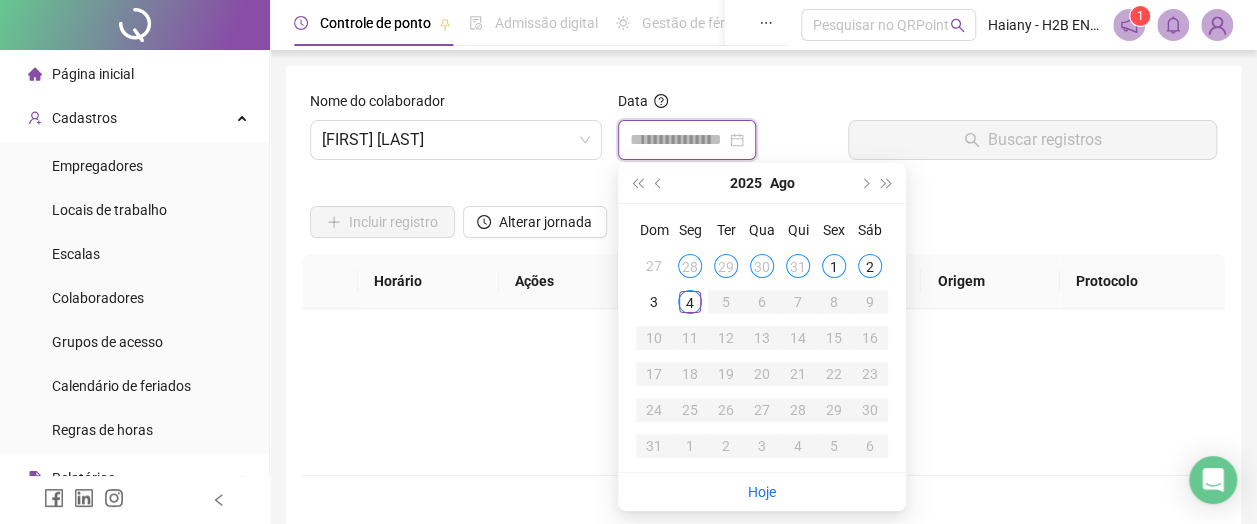click on "[FIRST] [LAST]" at bounding box center [456, 140] 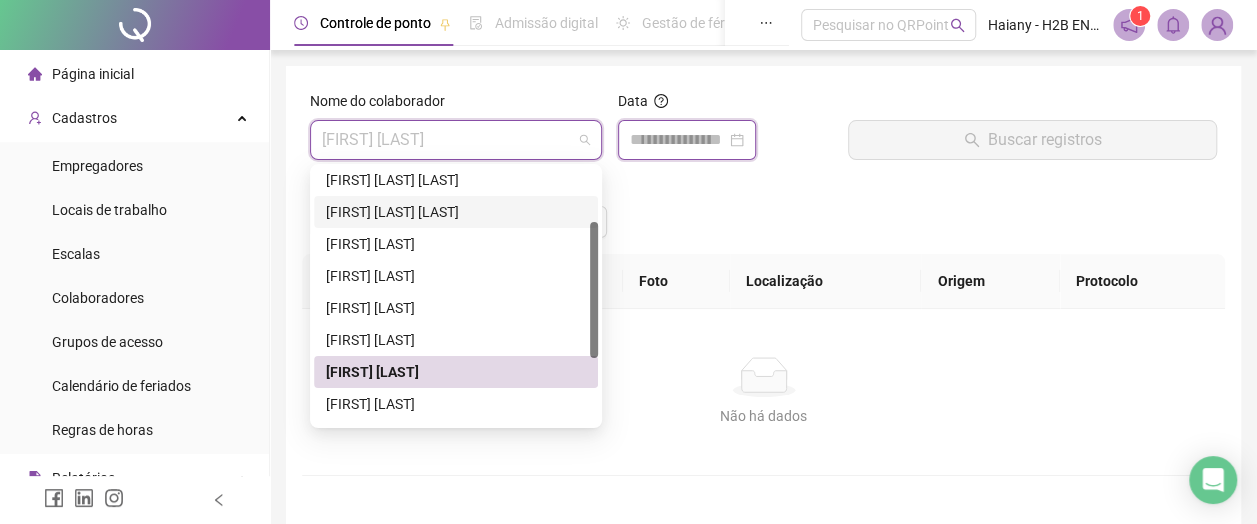 click at bounding box center (678, 140) 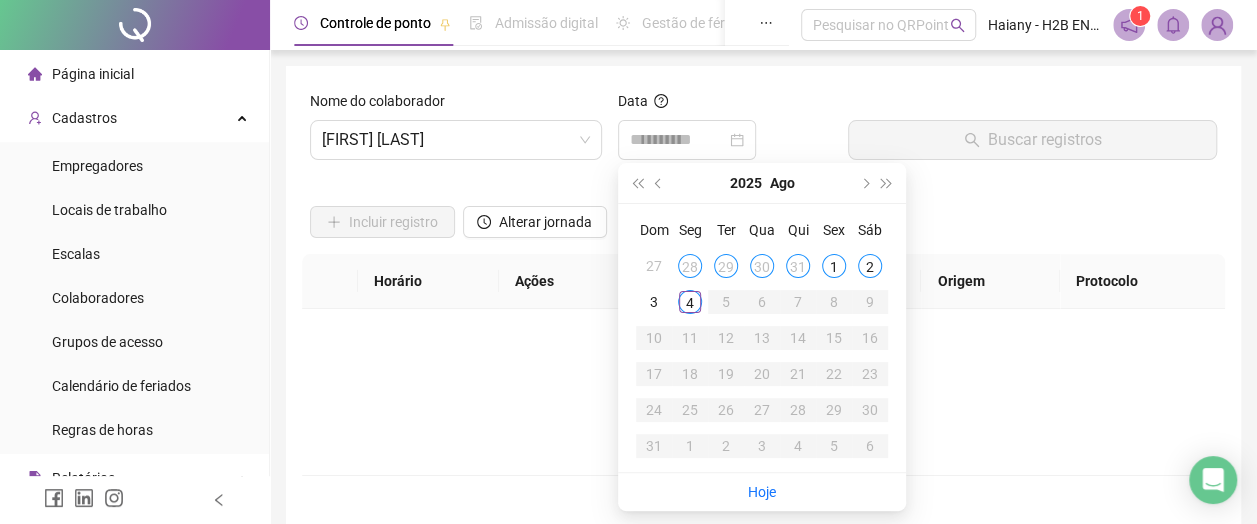 click on "1" at bounding box center (834, 266) 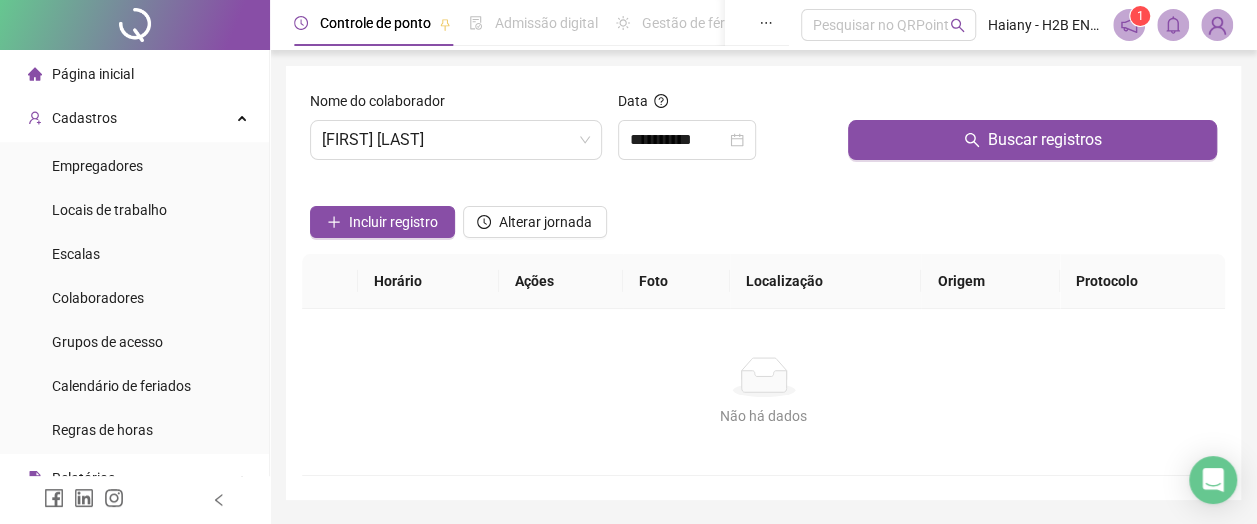 click on "Buscar registros" at bounding box center (1032, 140) 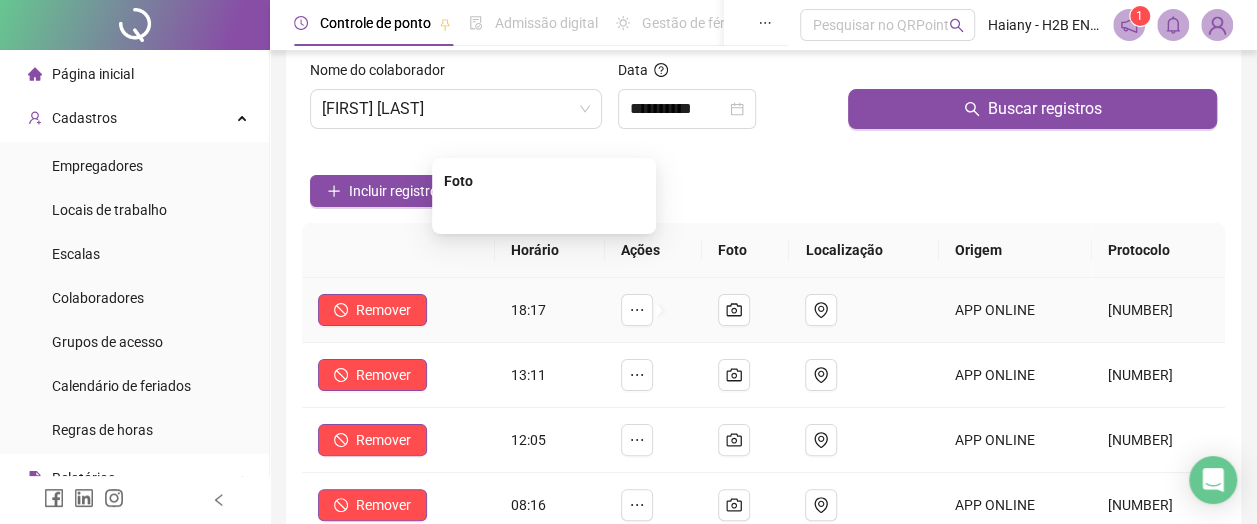 scroll, scrollTop: 0, scrollLeft: 0, axis: both 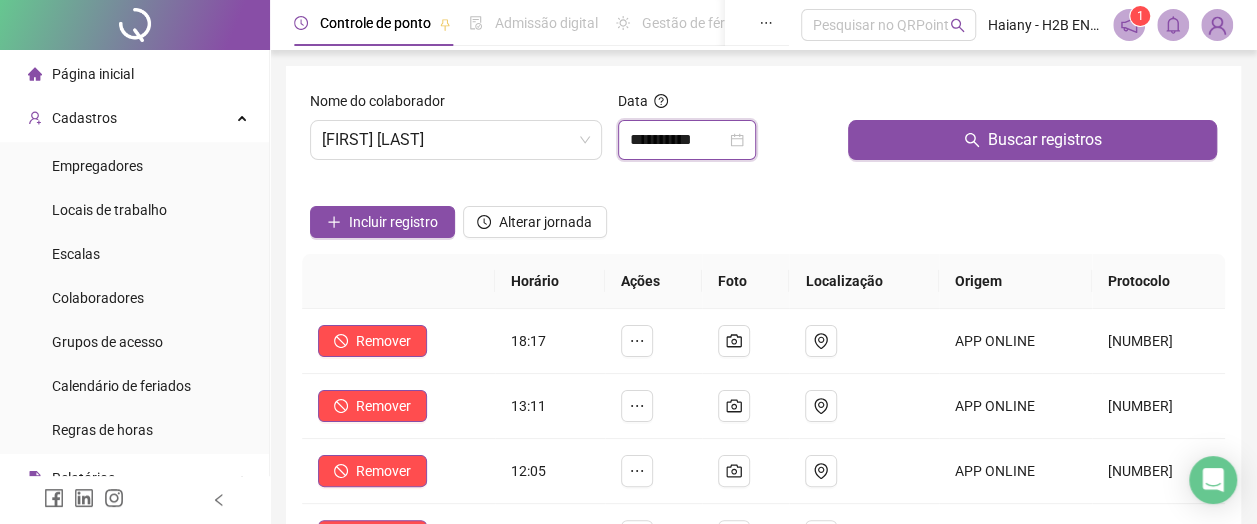 click on "**********" at bounding box center (678, 140) 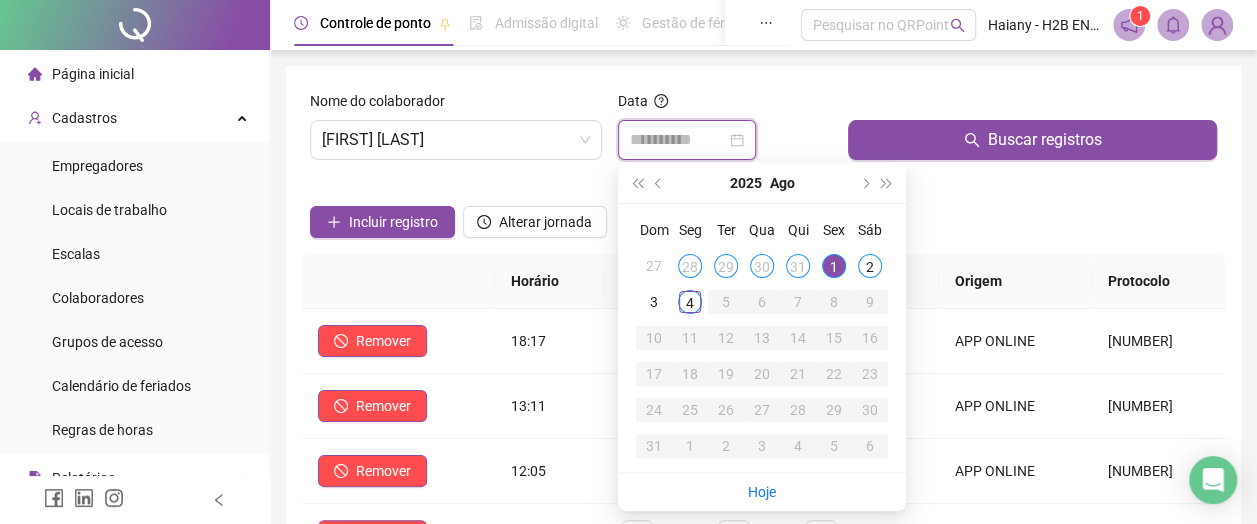 type on "**********" 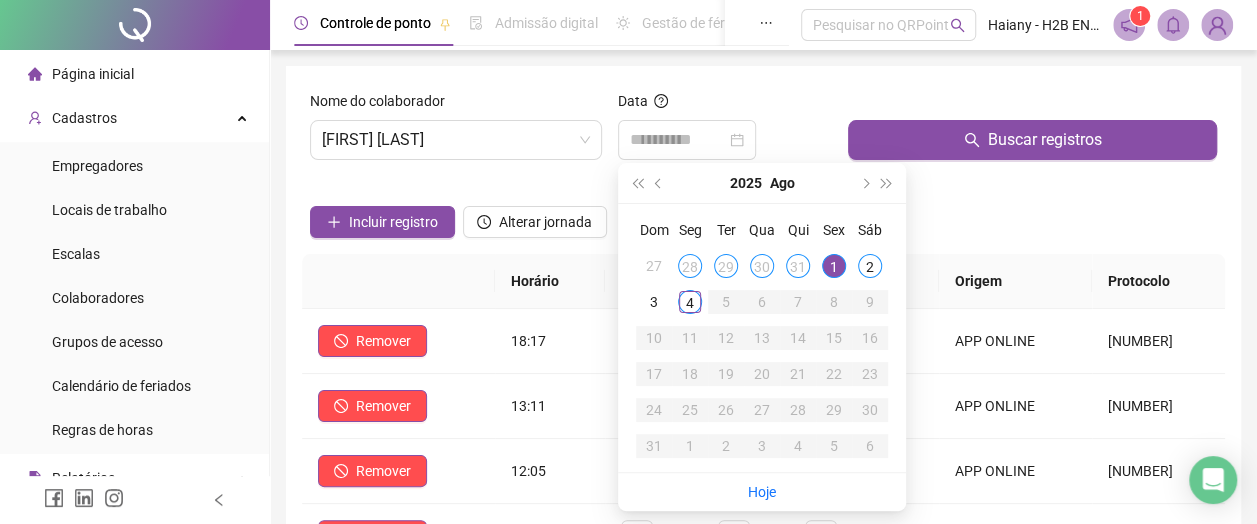 click on "2" at bounding box center (870, 266) 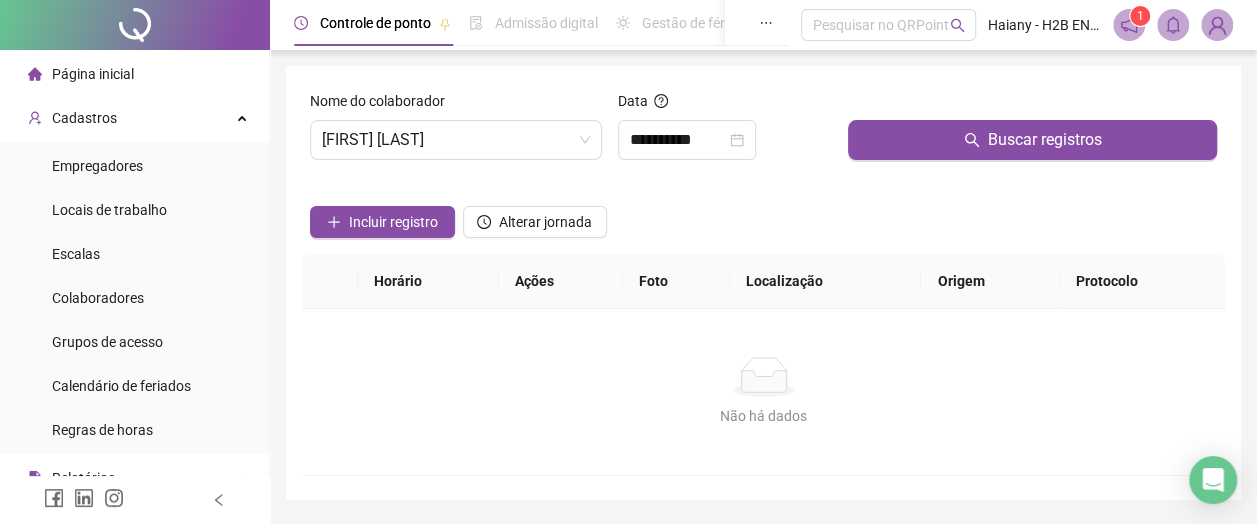 click on "Buscar registros" at bounding box center [1032, 140] 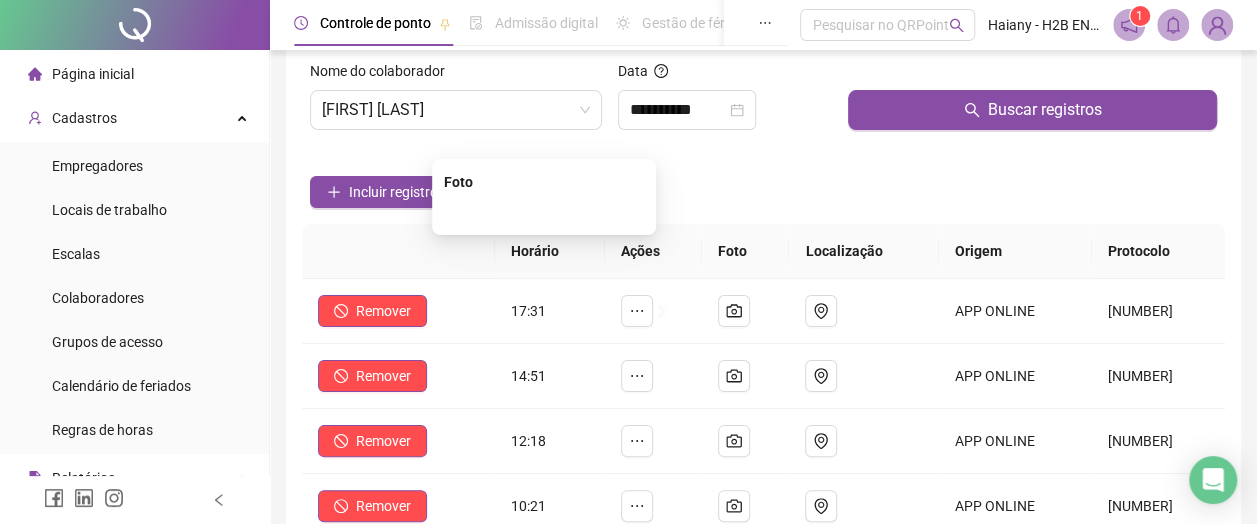 scroll, scrollTop: 0, scrollLeft: 0, axis: both 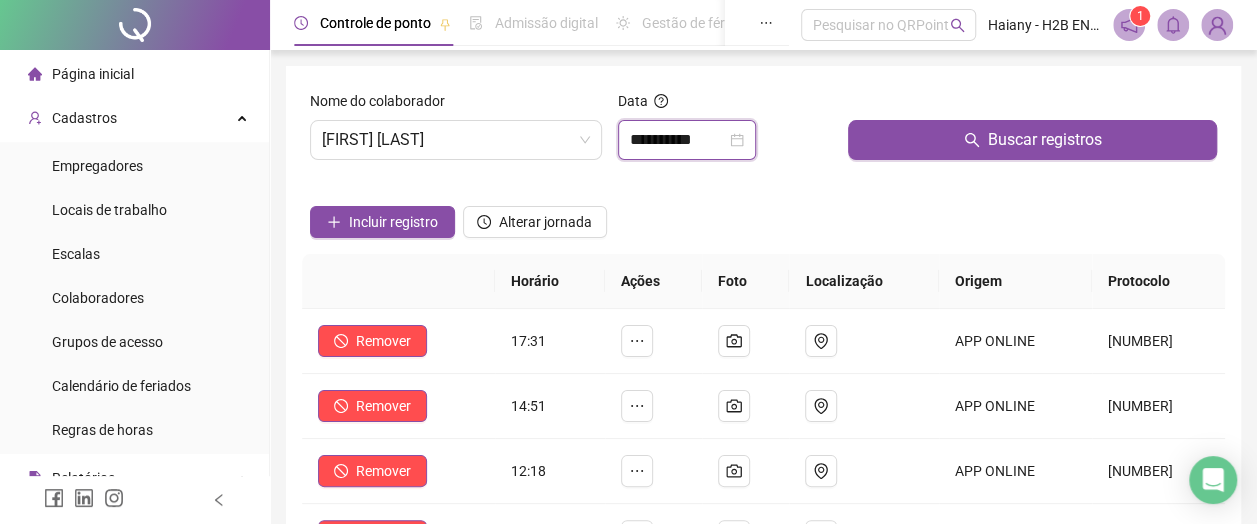 click on "**********" at bounding box center [678, 140] 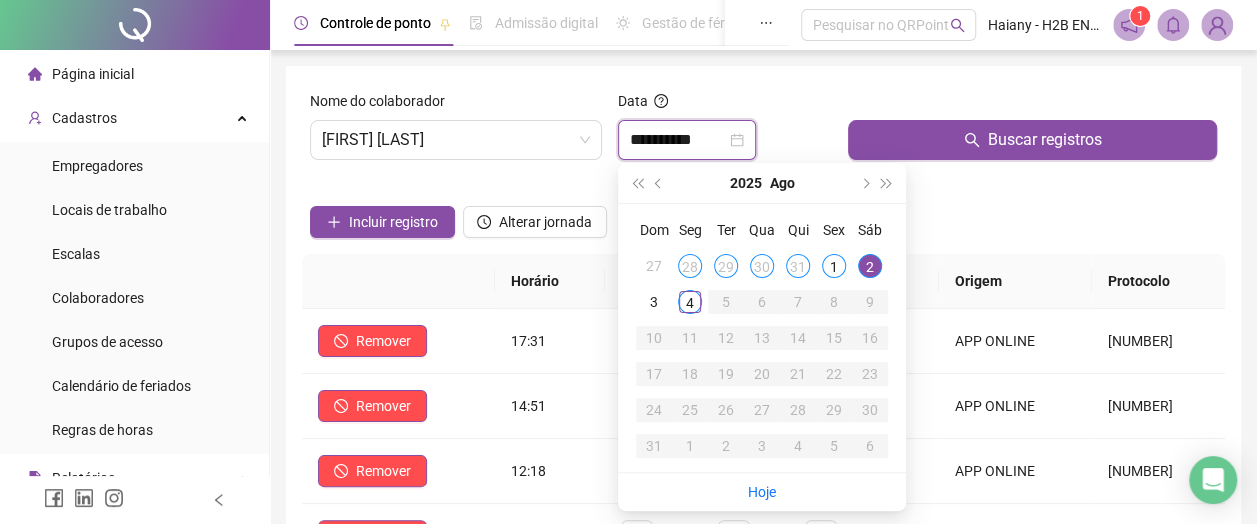 click on "**********" at bounding box center [678, 140] 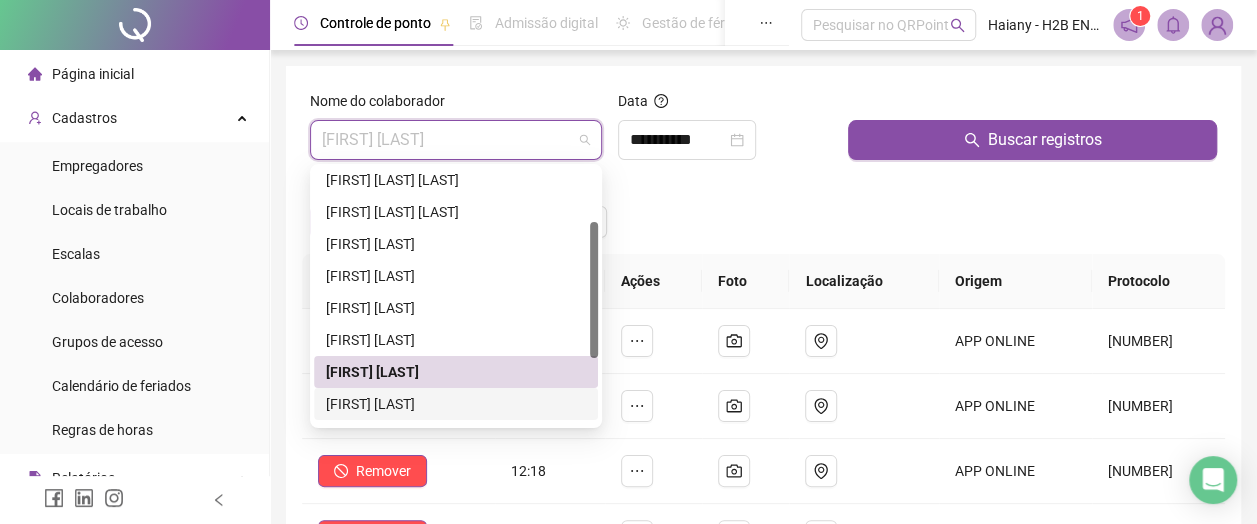 click on "[FIRST] [LAST]" at bounding box center [456, 404] 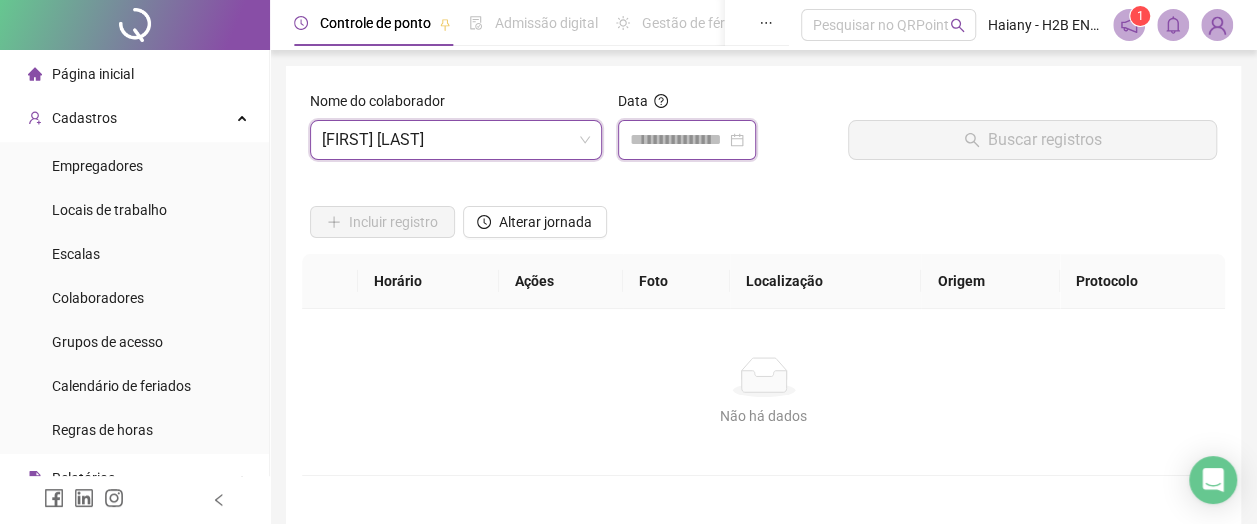 click at bounding box center (678, 140) 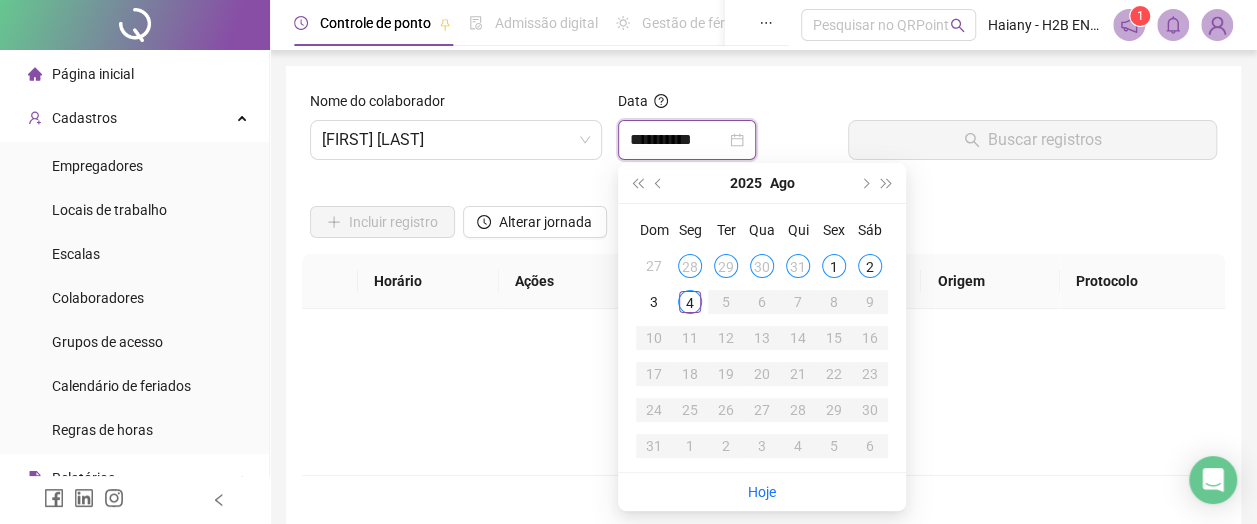 type on "**********" 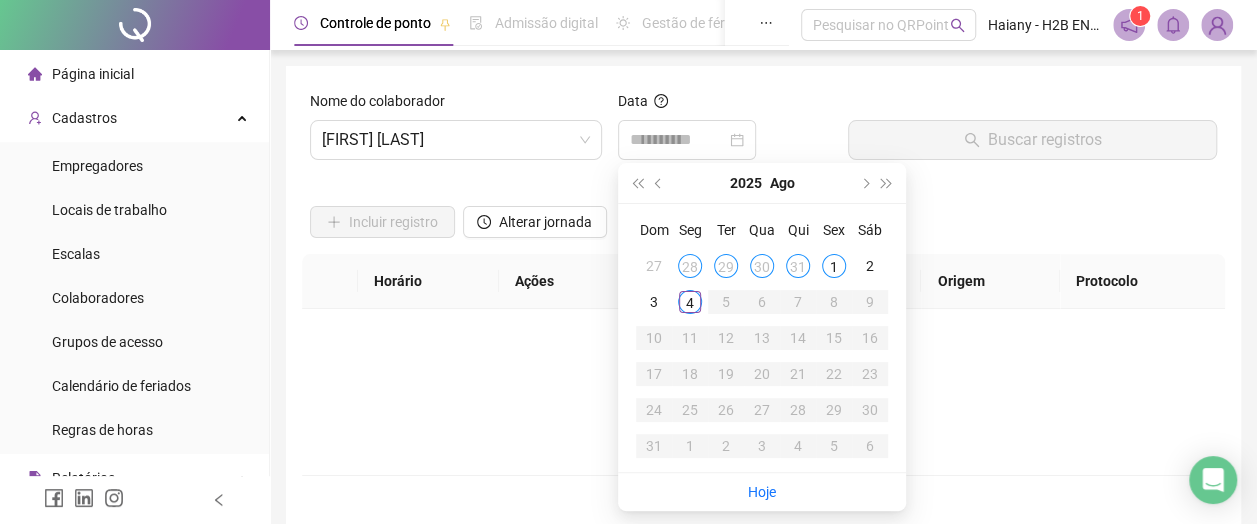 click on "1" at bounding box center [834, 266] 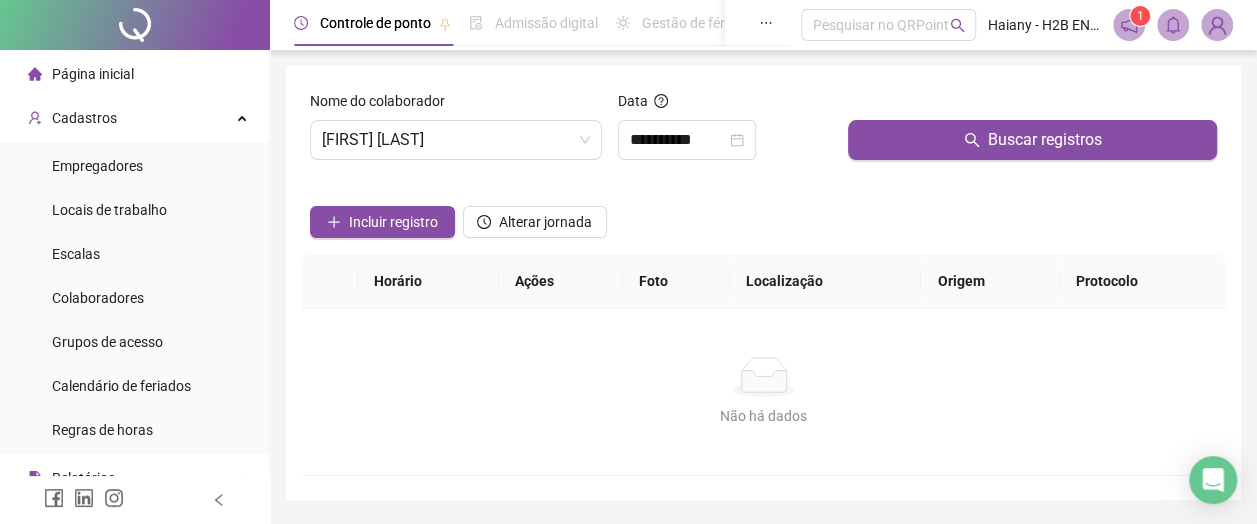 click on "Buscar registros" at bounding box center [1032, 140] 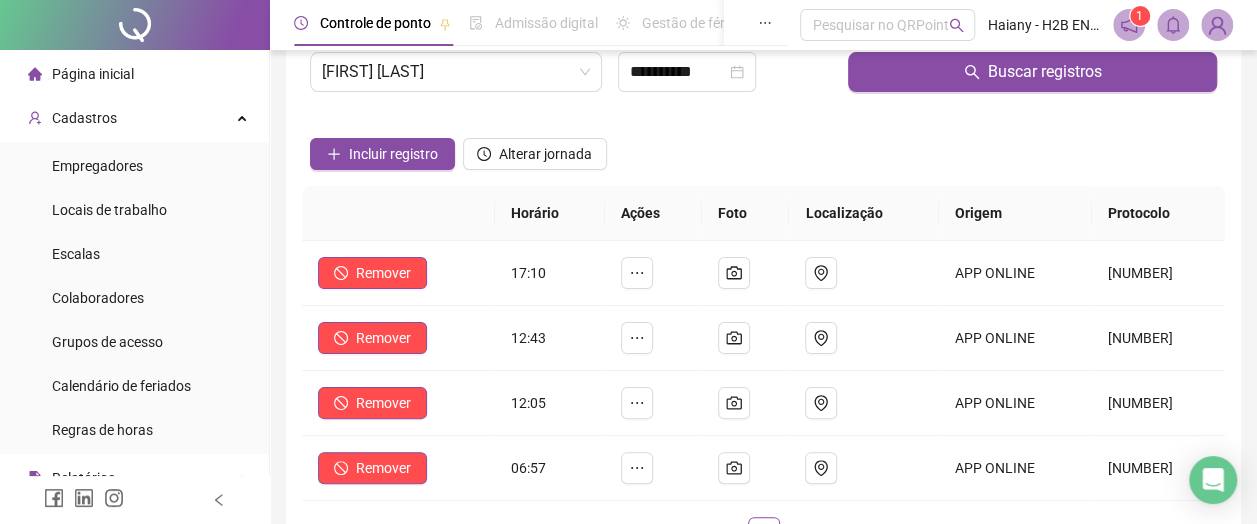 scroll, scrollTop: 100, scrollLeft: 0, axis: vertical 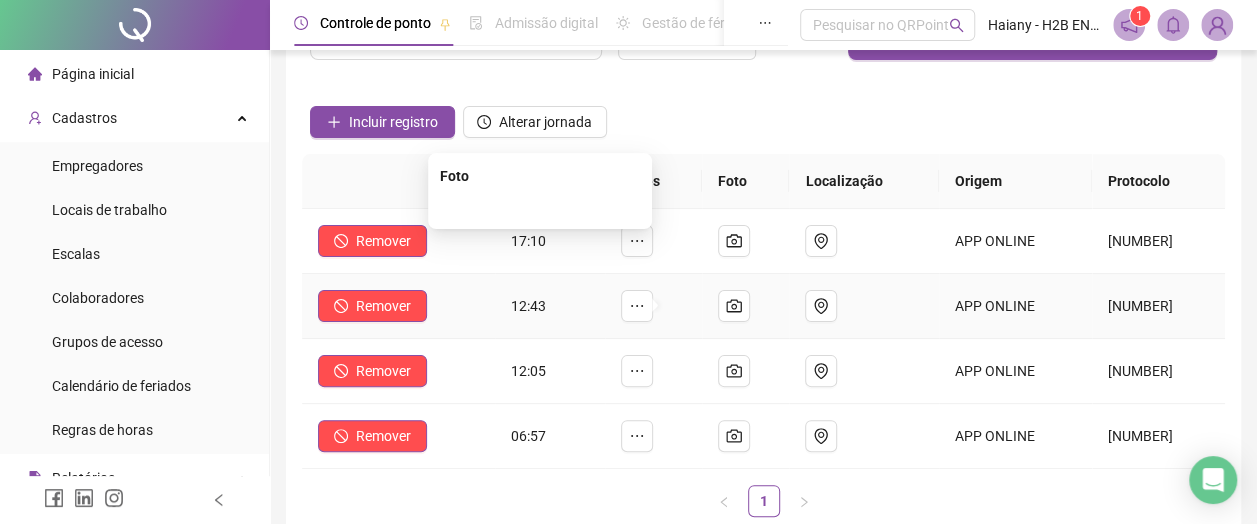 click at bounding box center (540, 207) 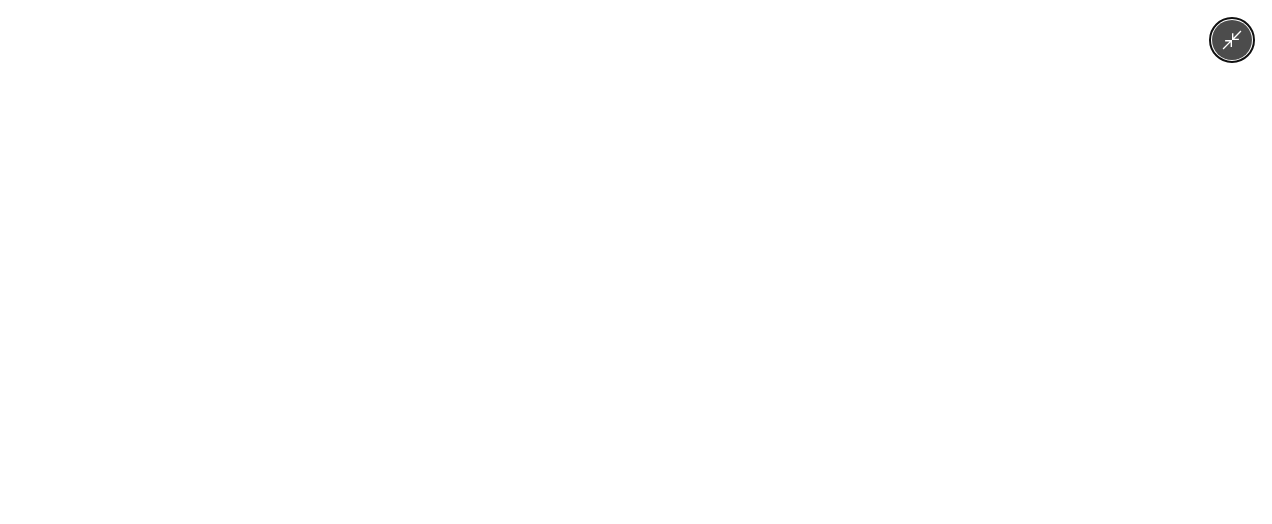 click at bounding box center (636, 262) 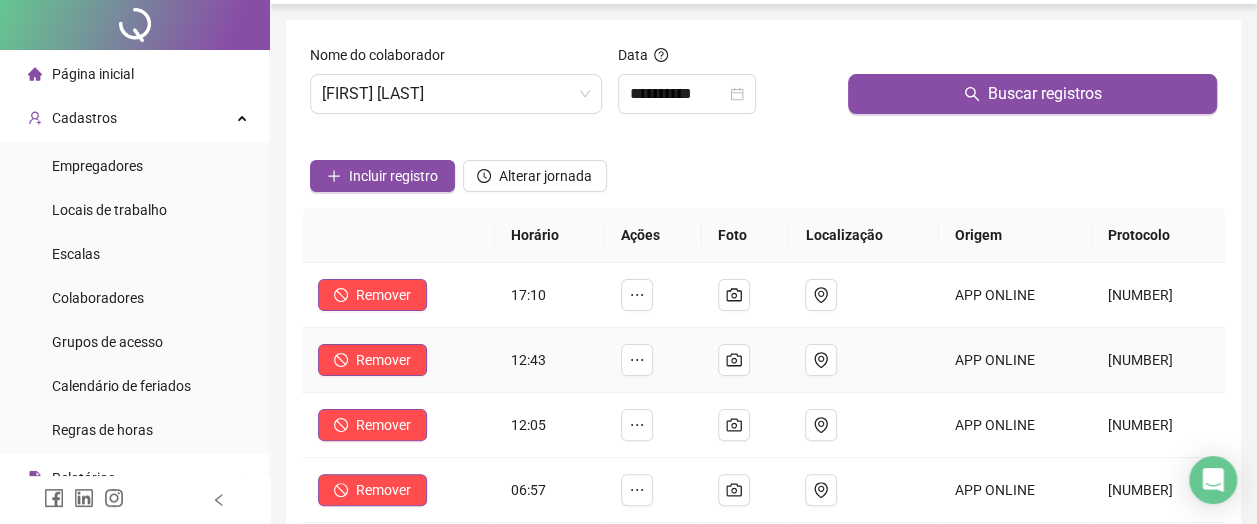 scroll, scrollTop: 0, scrollLeft: 0, axis: both 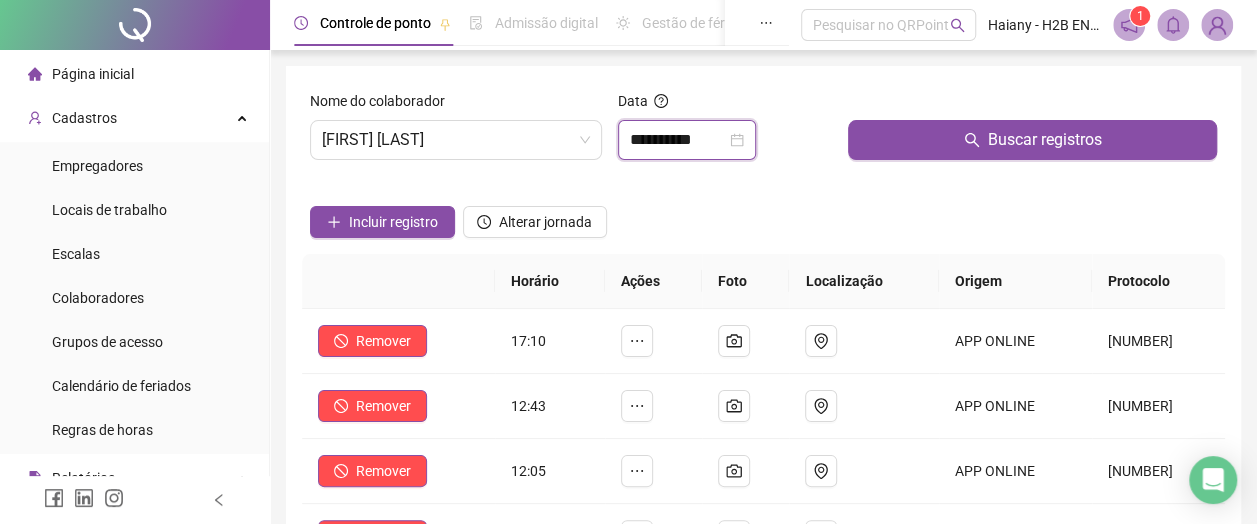 click on "**********" at bounding box center (678, 140) 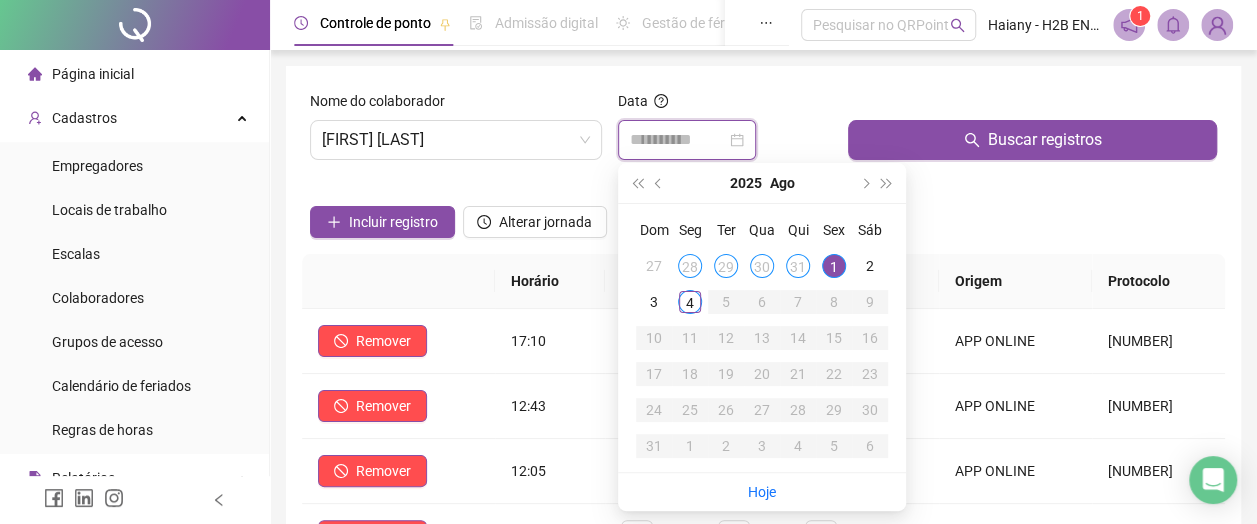 type on "**********" 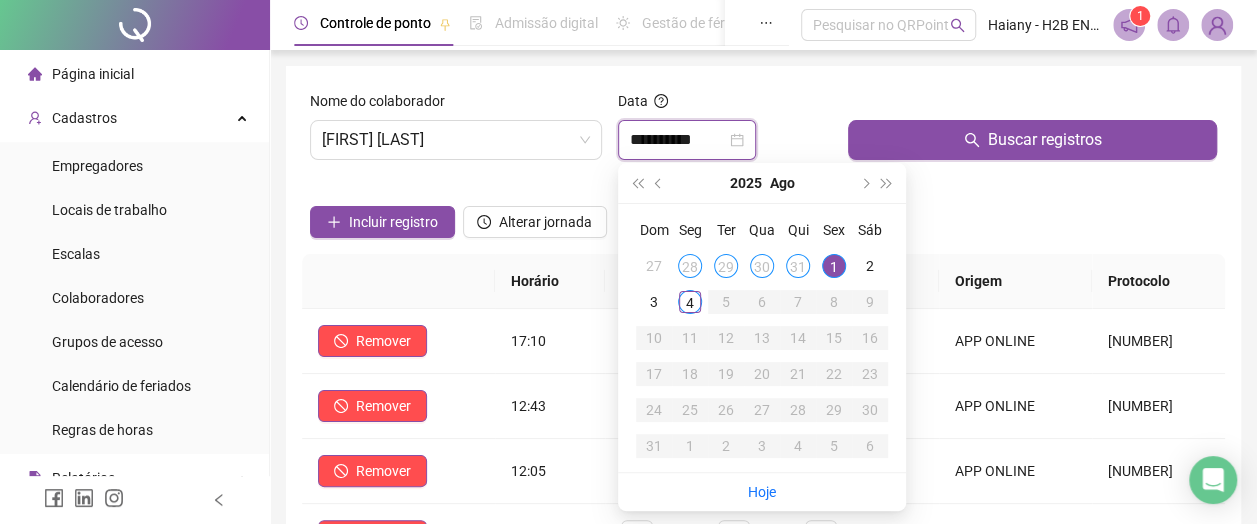 click on "[FIRST] [LAST]" at bounding box center [456, 140] 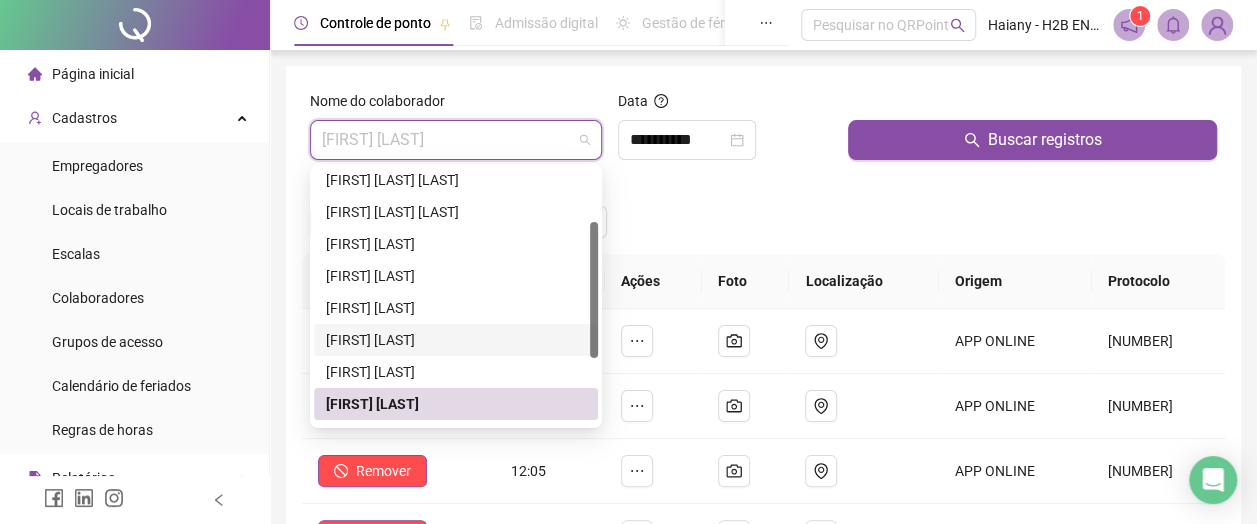 scroll, scrollTop: 224, scrollLeft: 0, axis: vertical 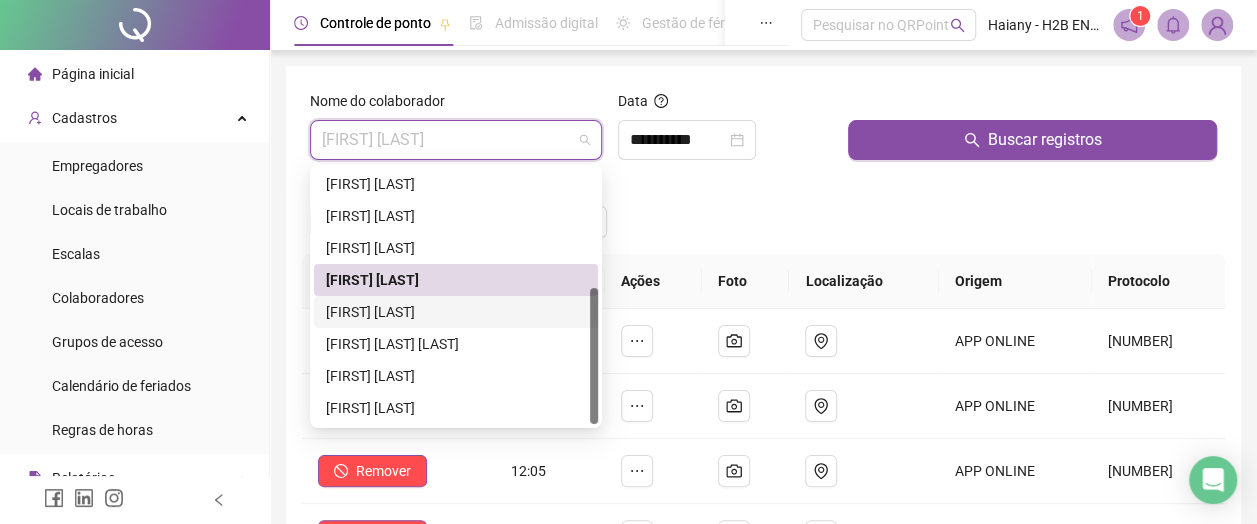 drag, startPoint x: 390, startPoint y: 312, endPoint x: 459, endPoint y: 292, distance: 71.8401 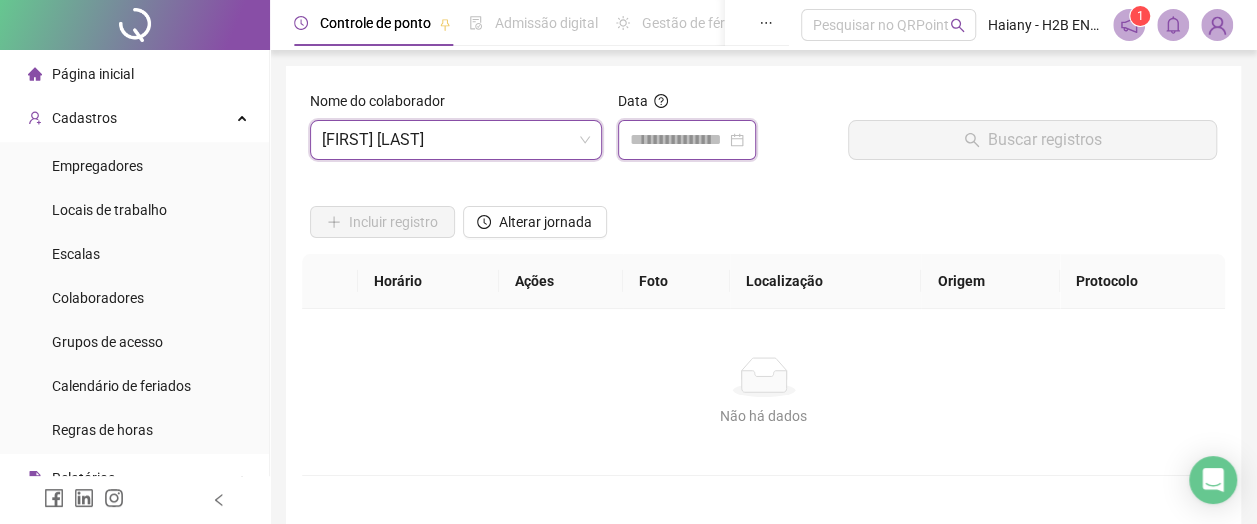 click at bounding box center [678, 140] 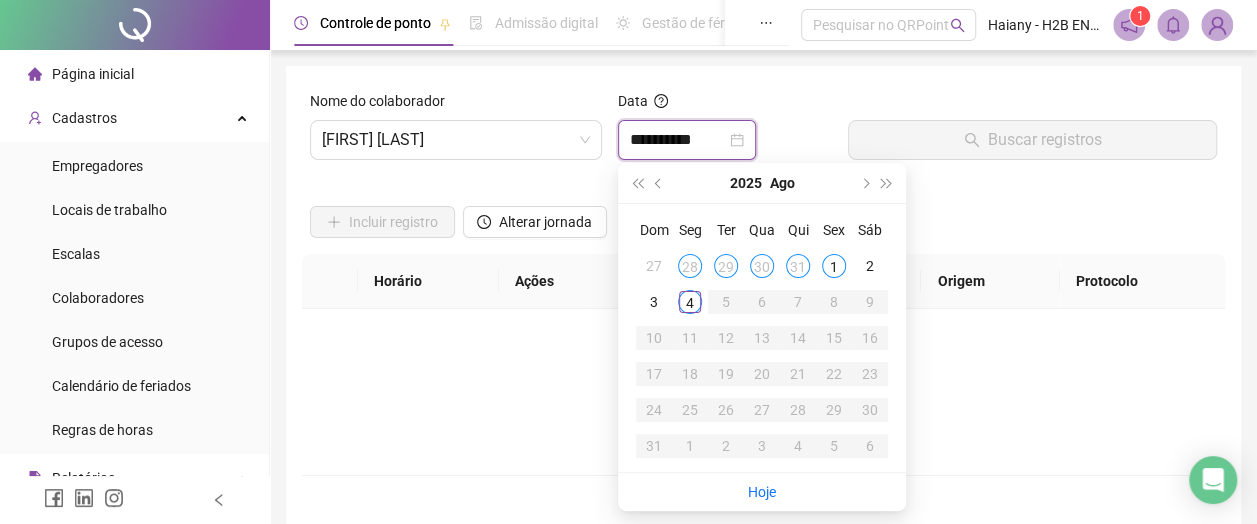 type on "**********" 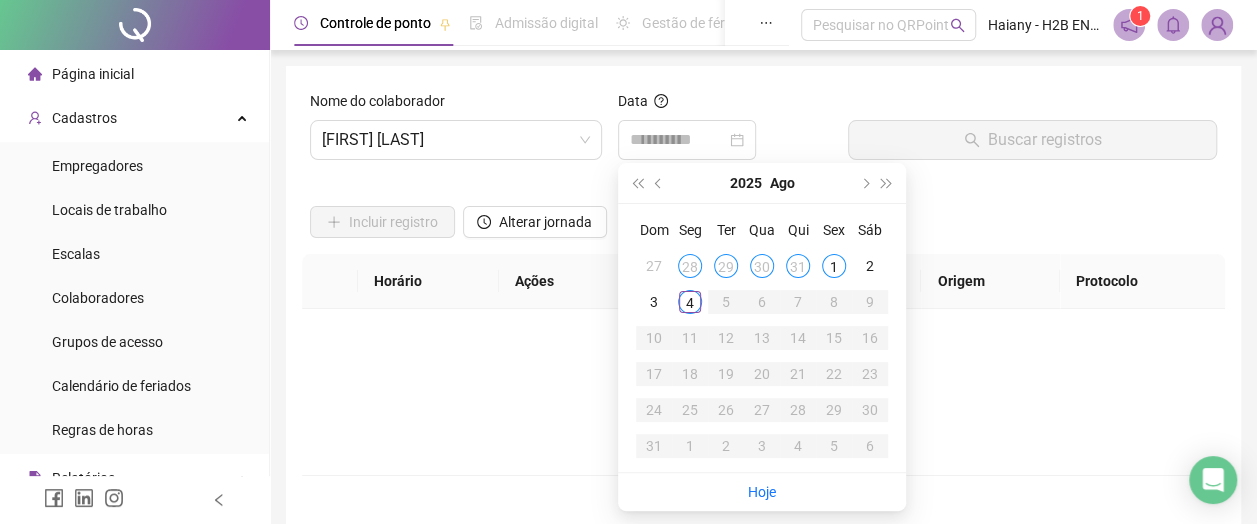 click on "1" at bounding box center (834, 266) 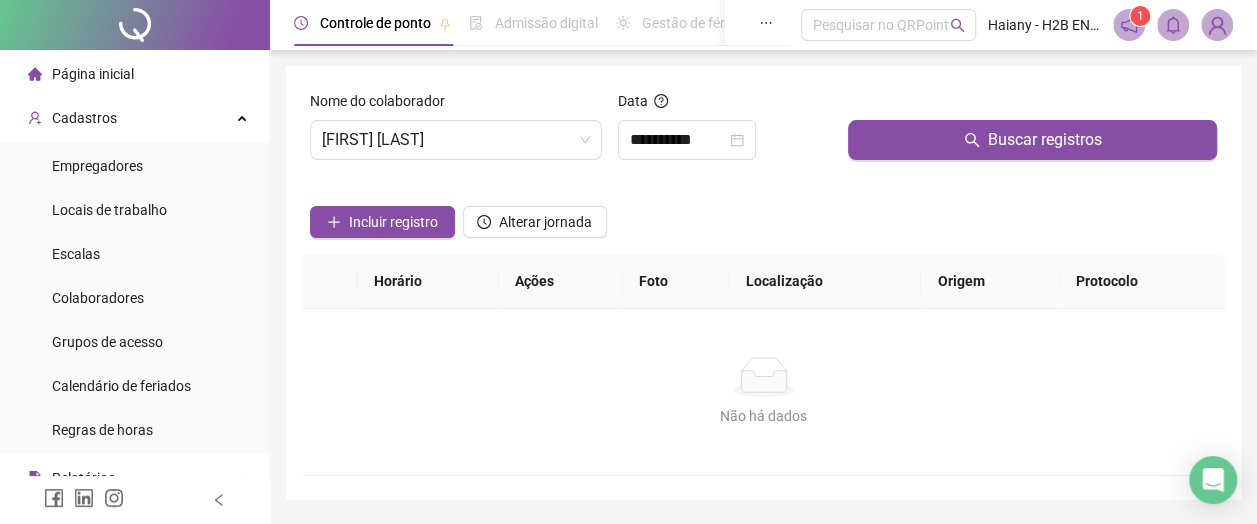 click on "Buscar registros" at bounding box center [1032, 140] 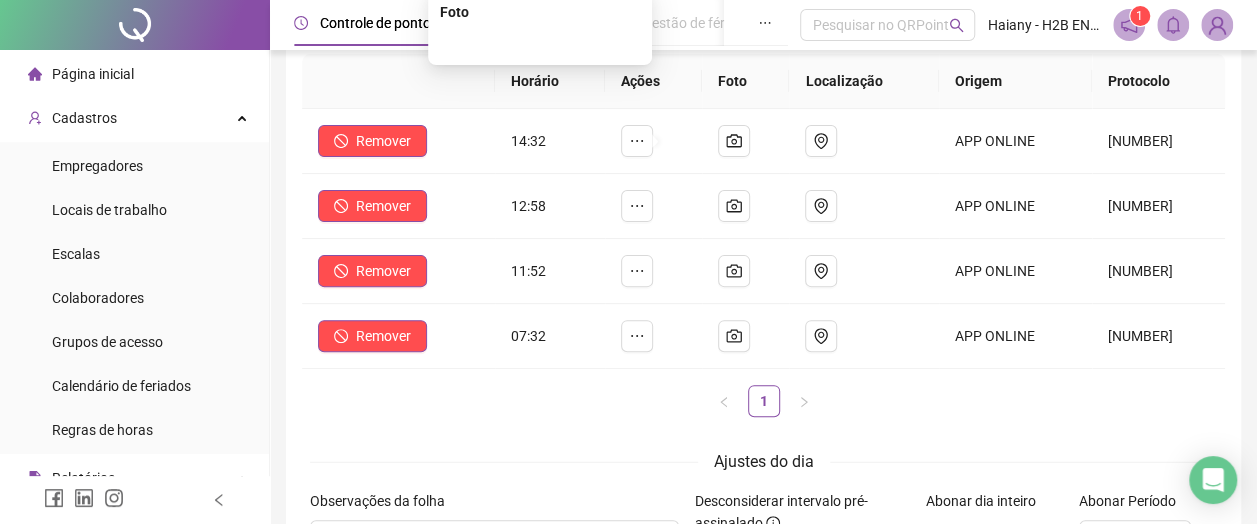 scroll, scrollTop: 0, scrollLeft: 0, axis: both 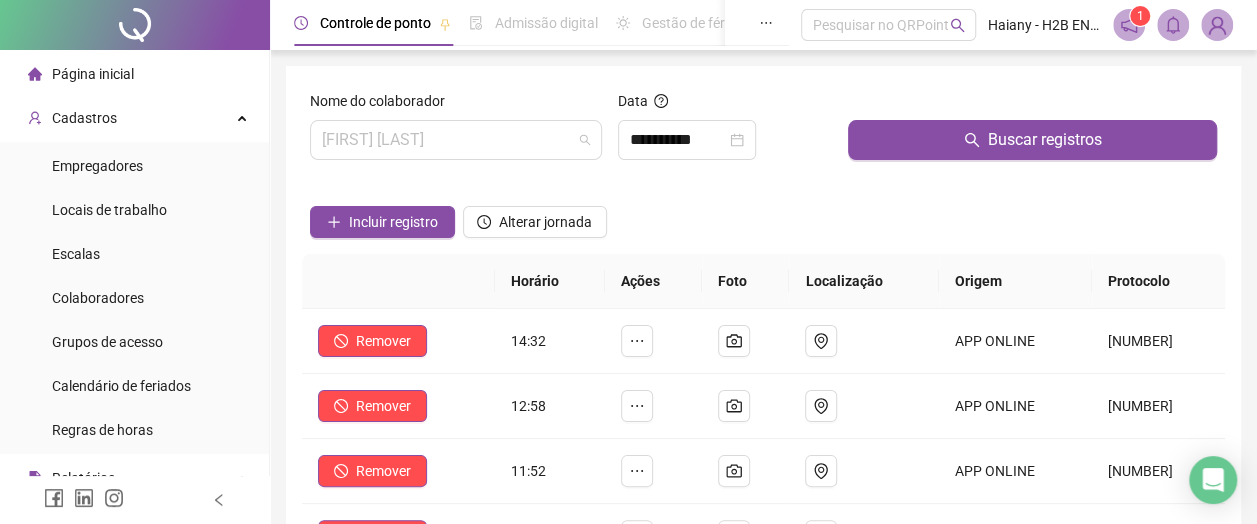 click on "[FIRST] [LAST]" at bounding box center [456, 140] 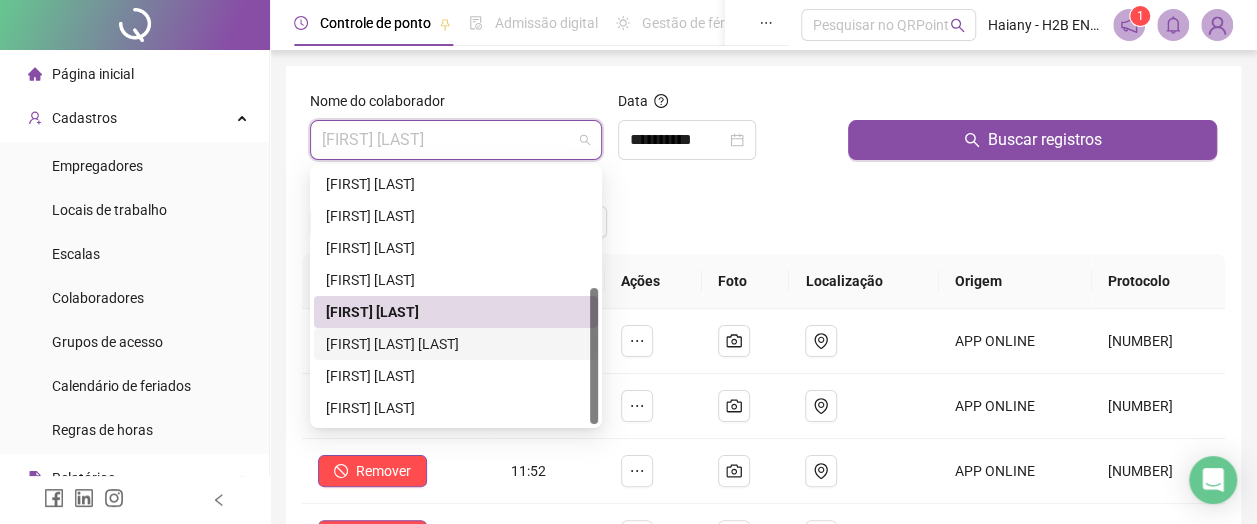 click on "[FIRST] [LAST] [LAST]" at bounding box center [456, 344] 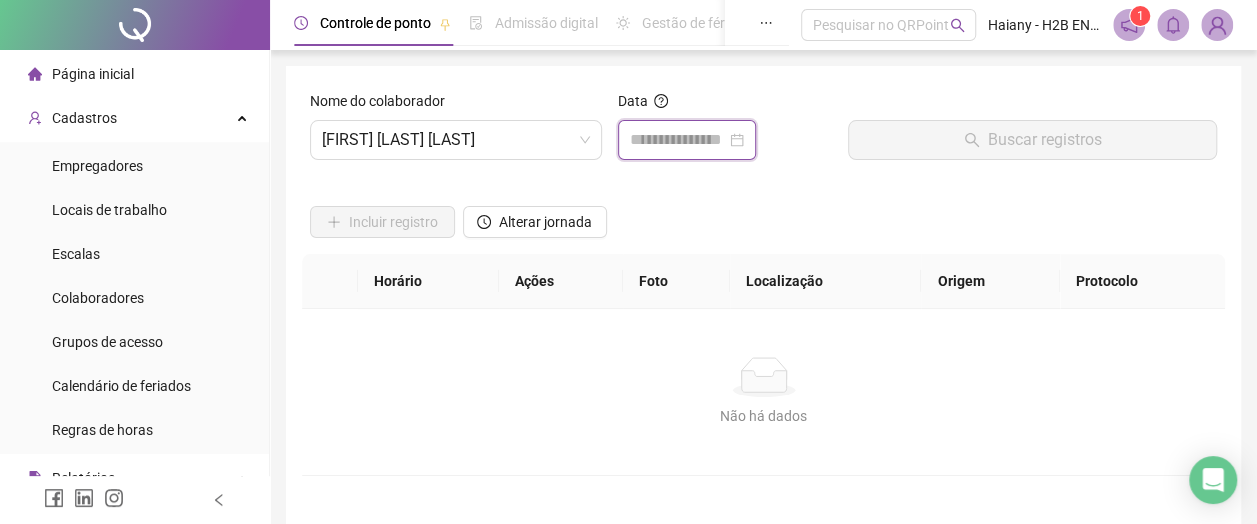 click at bounding box center [678, 140] 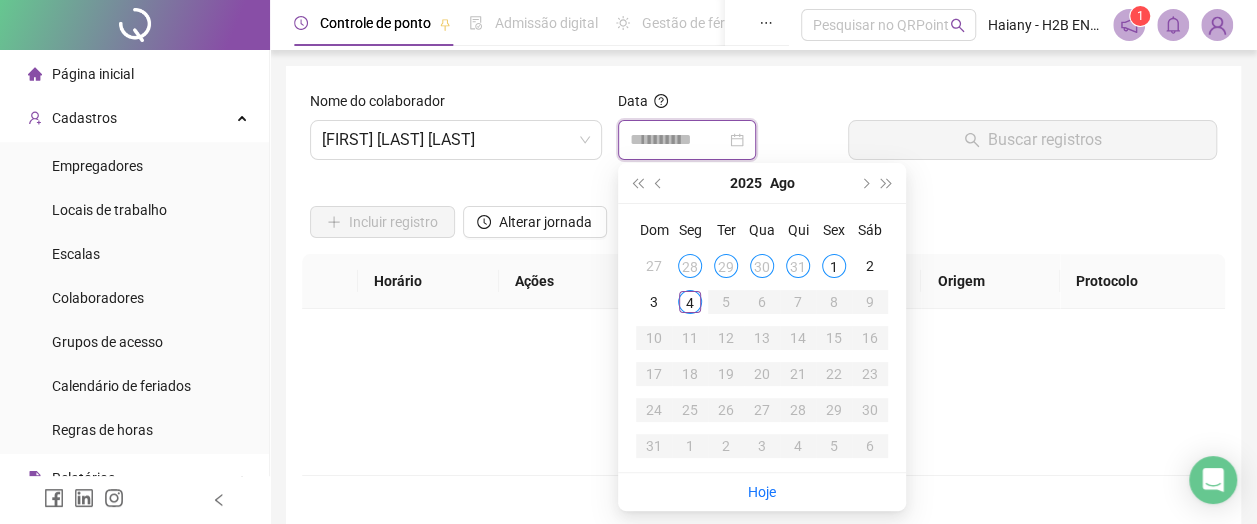 type on "**********" 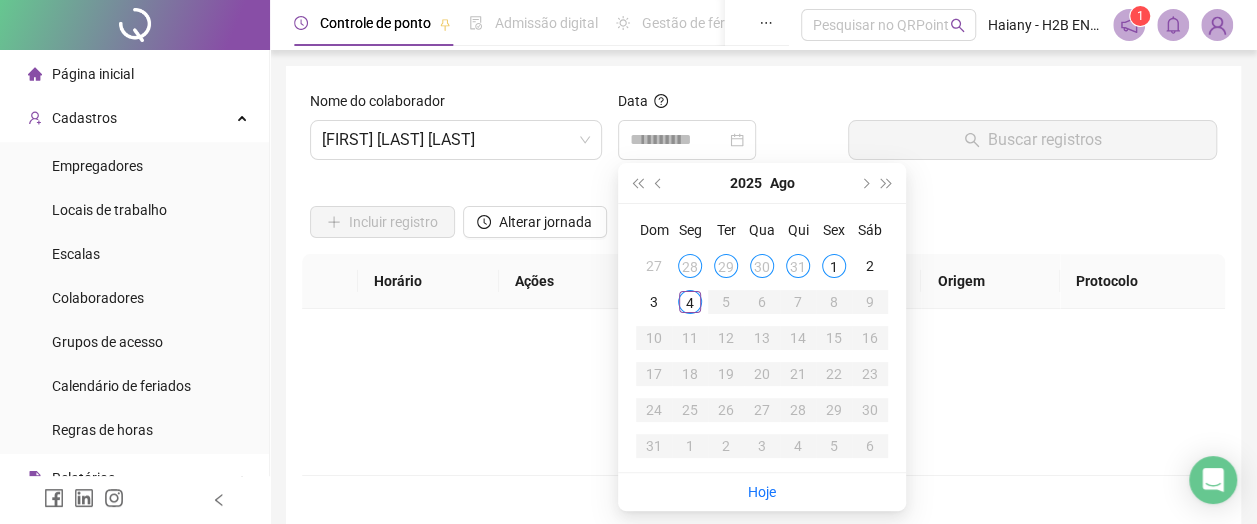 click on "1" at bounding box center (834, 266) 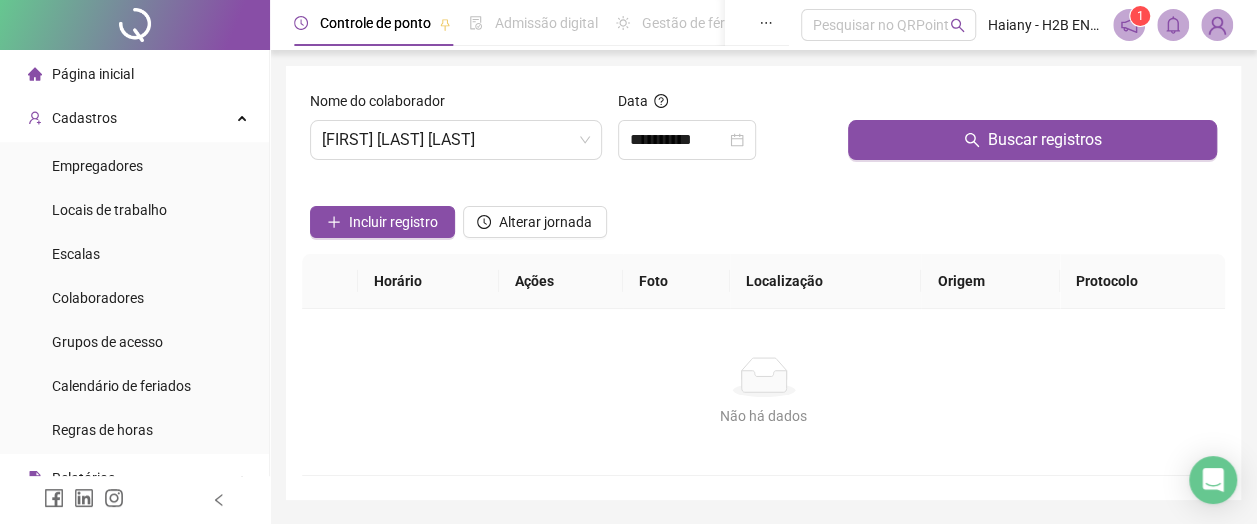 click on "Buscar registros" at bounding box center (1032, 140) 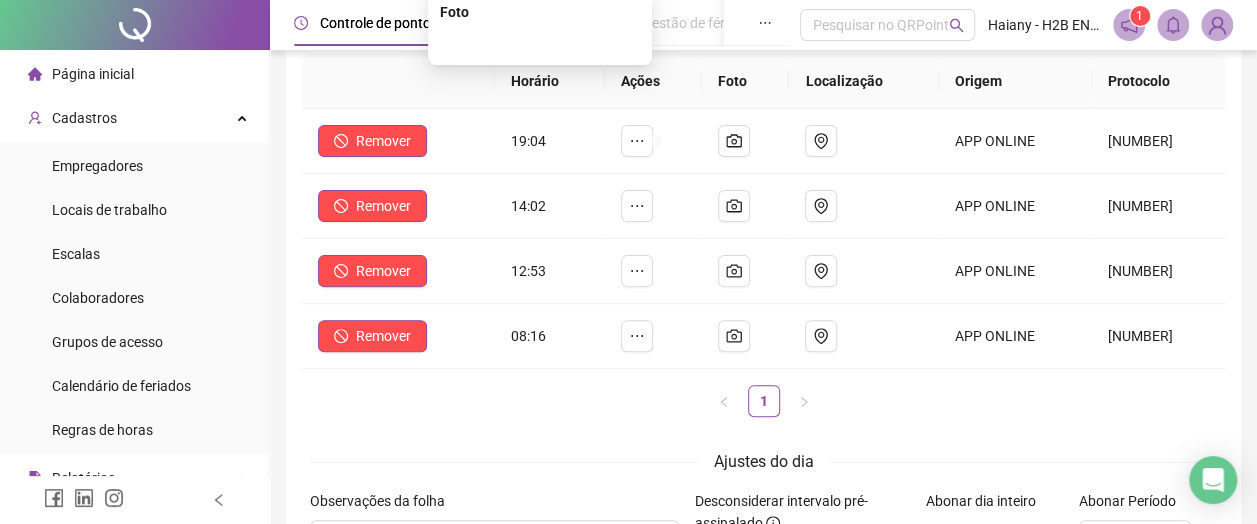 scroll, scrollTop: 0, scrollLeft: 0, axis: both 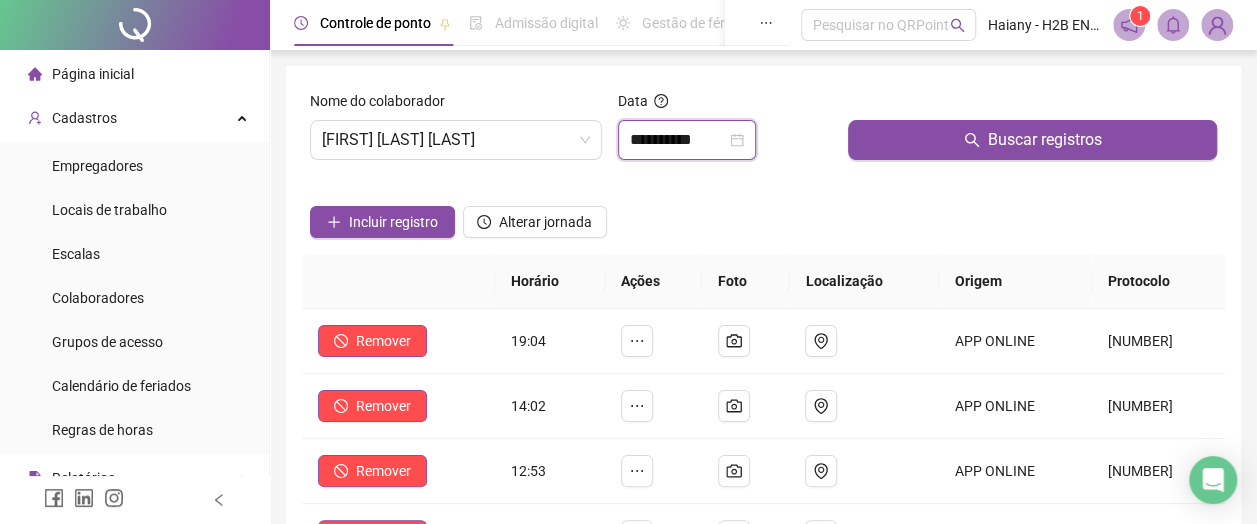 click on "**********" at bounding box center [678, 140] 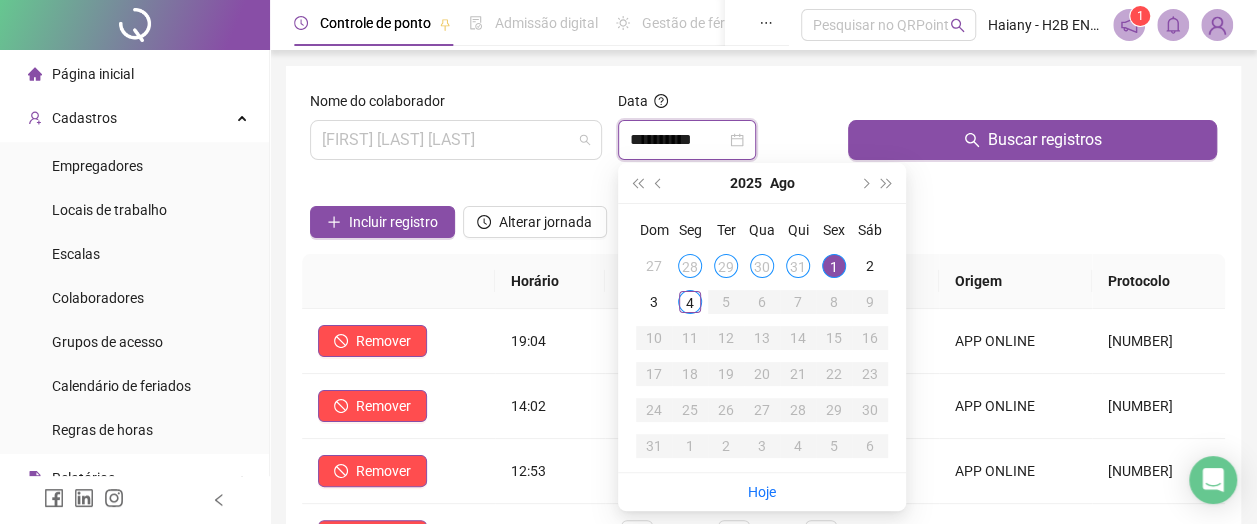 click on "[FIRST] [LAST] [LAST]" at bounding box center (456, 140) 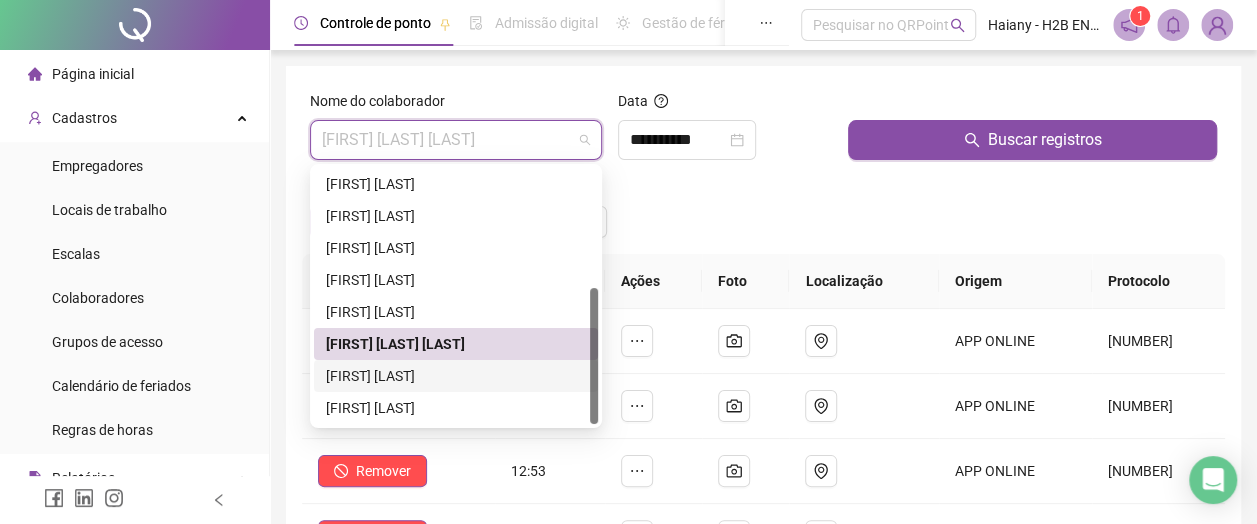 click on "[FIRST] [LAST]" at bounding box center [456, 376] 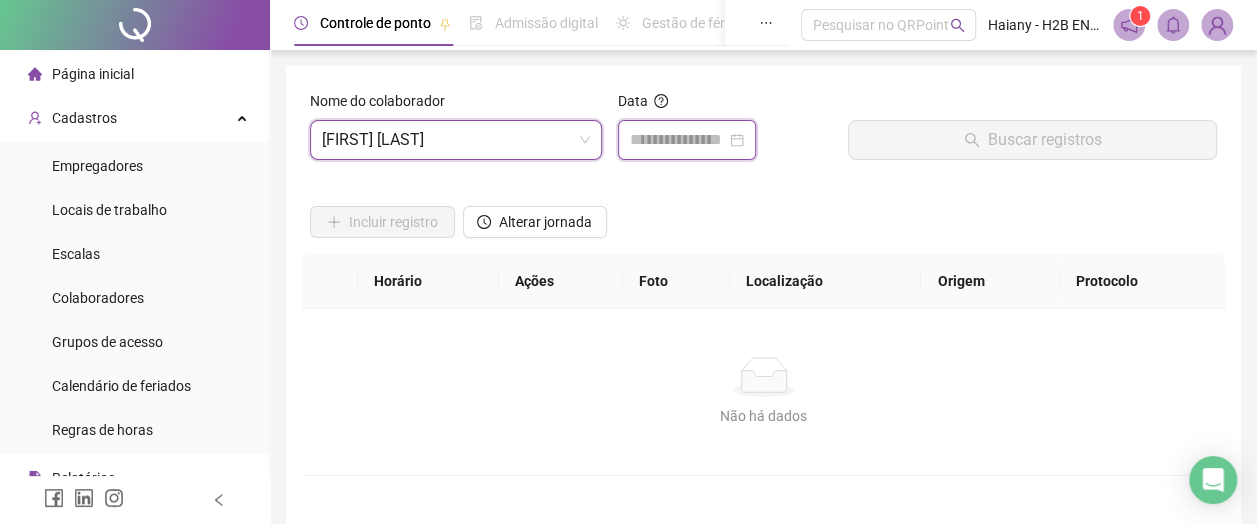 click at bounding box center [678, 140] 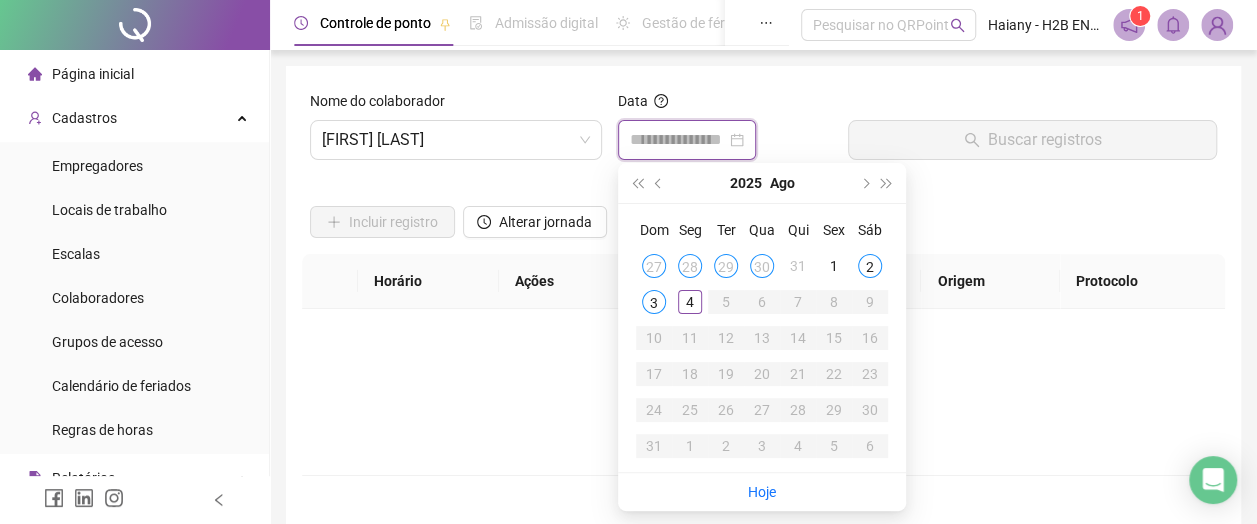 type on "**********" 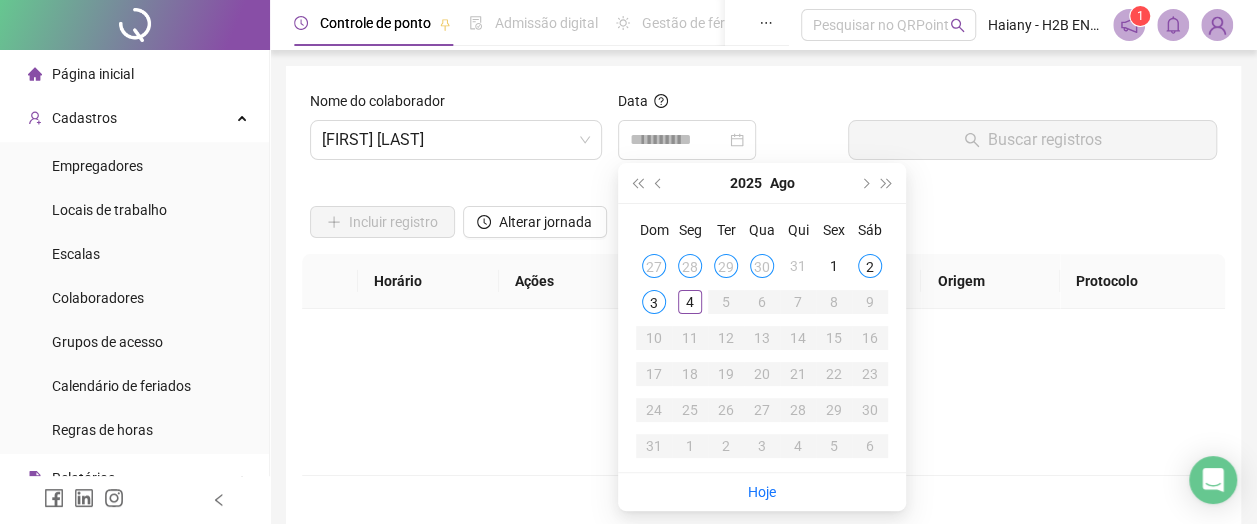 click on "2" at bounding box center [870, 266] 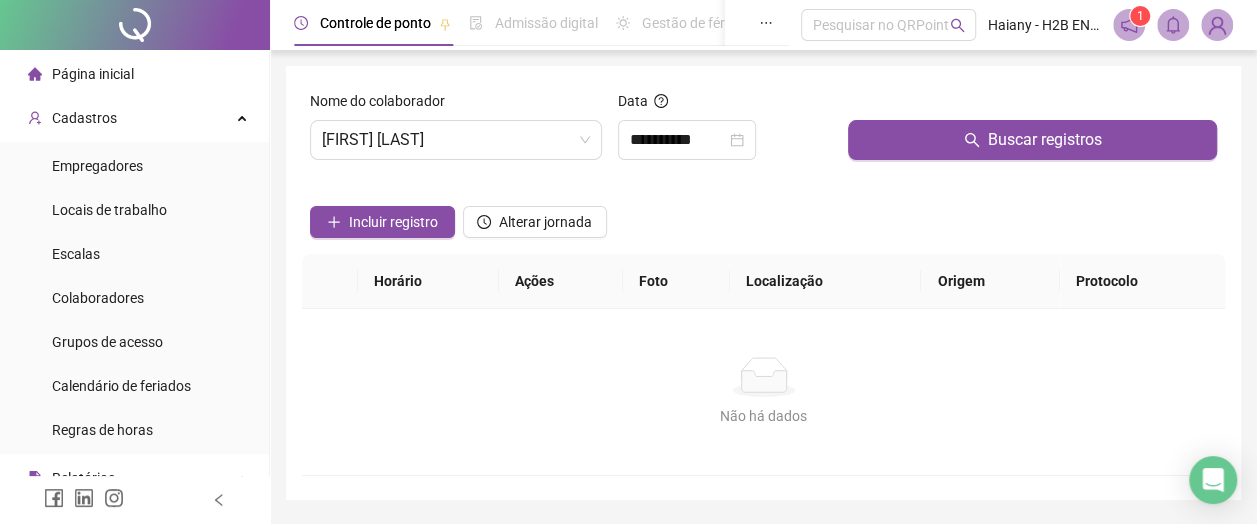 click on "Buscar registros" at bounding box center [1032, 140] 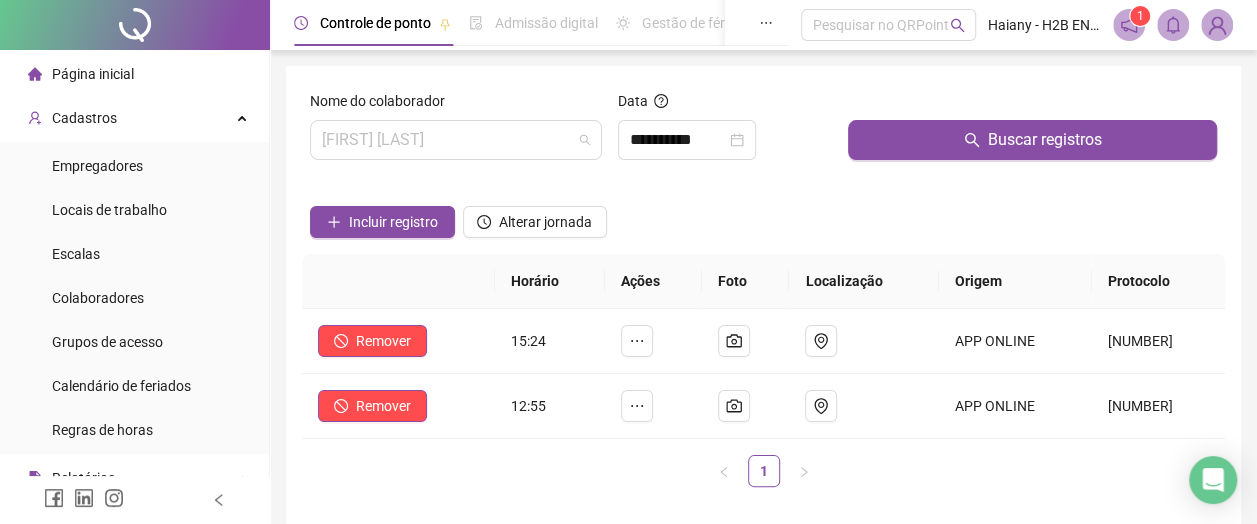 click on "[FIRST] [LAST]" at bounding box center (456, 140) 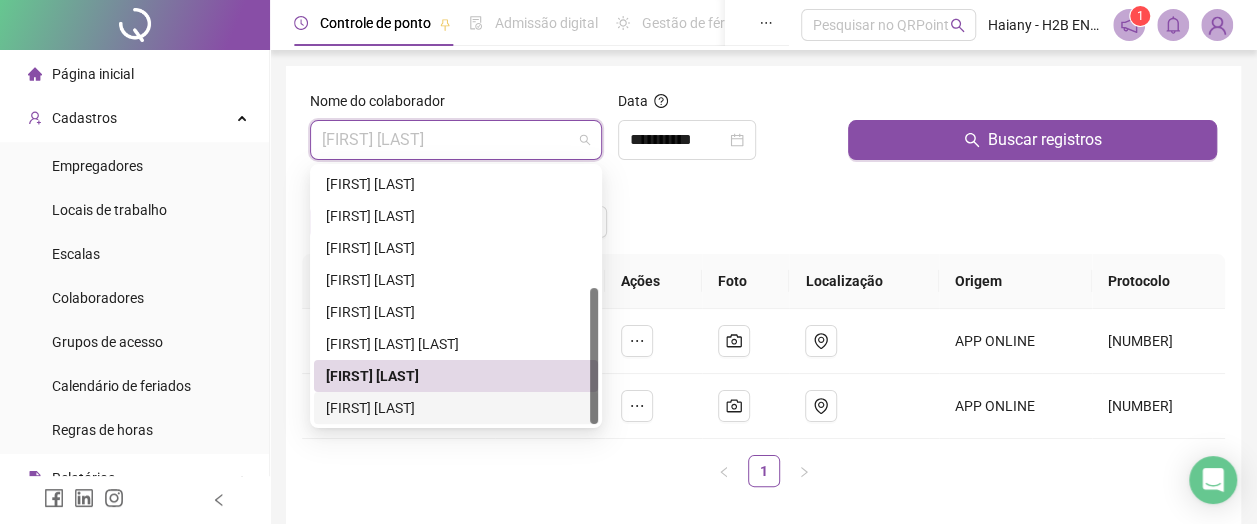 click on "[FIRST] [LAST]" at bounding box center [456, 408] 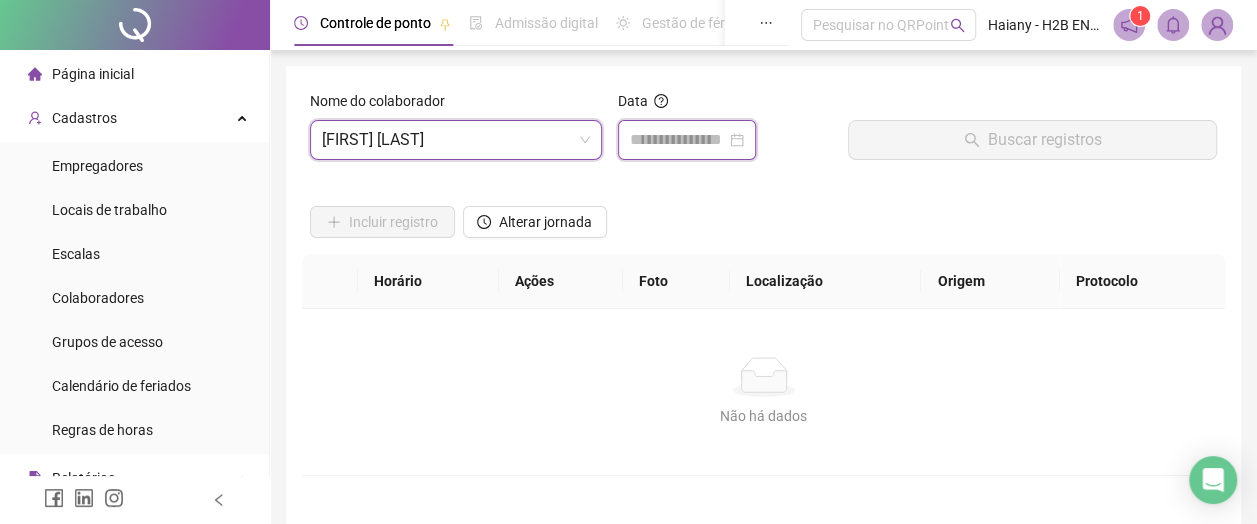 click at bounding box center (678, 140) 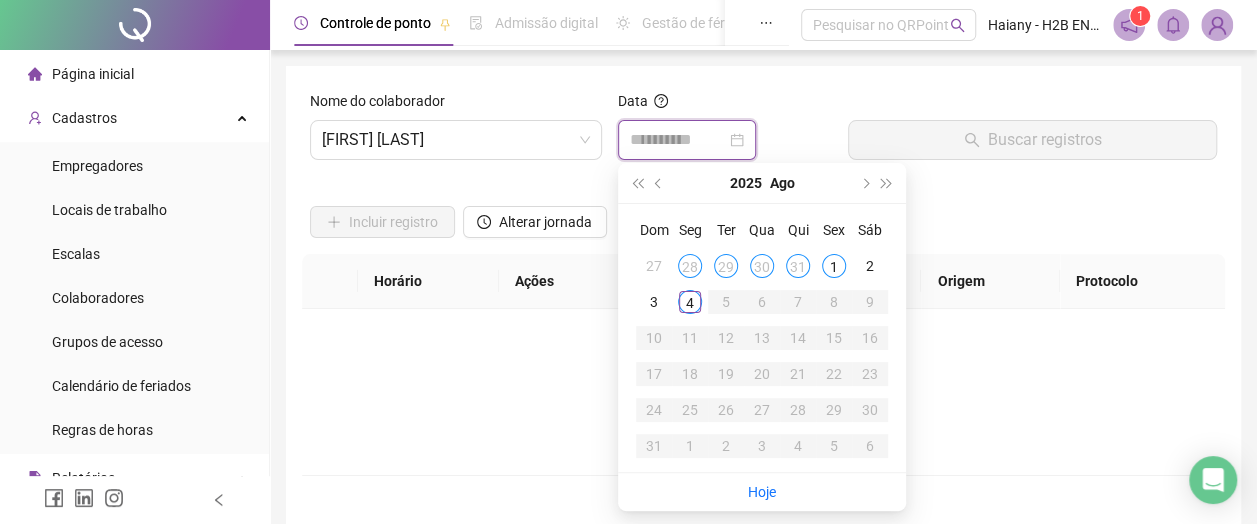 type on "**********" 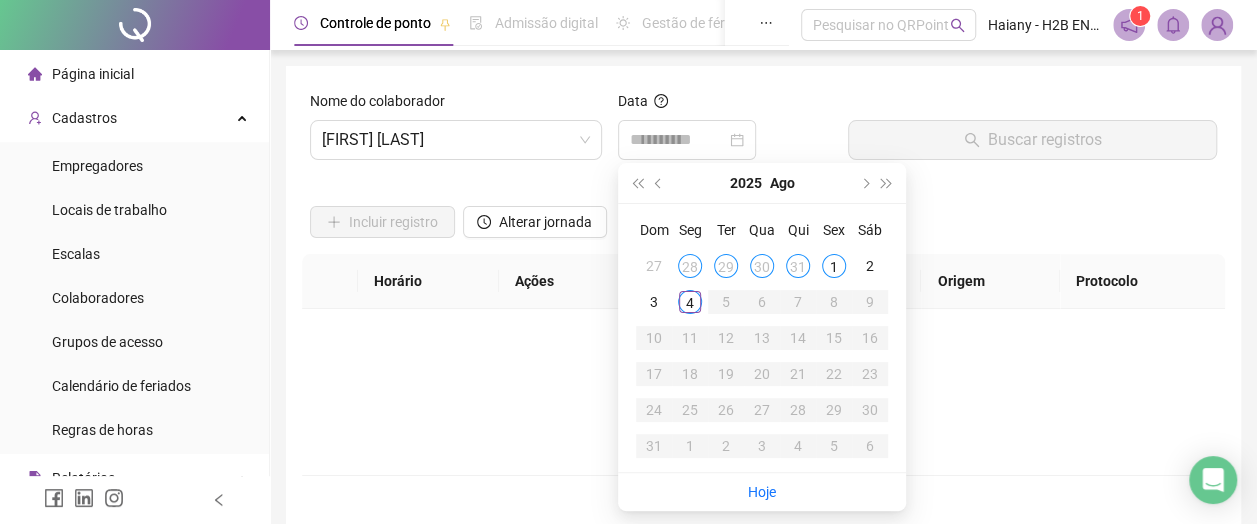 click on "1" at bounding box center [834, 266] 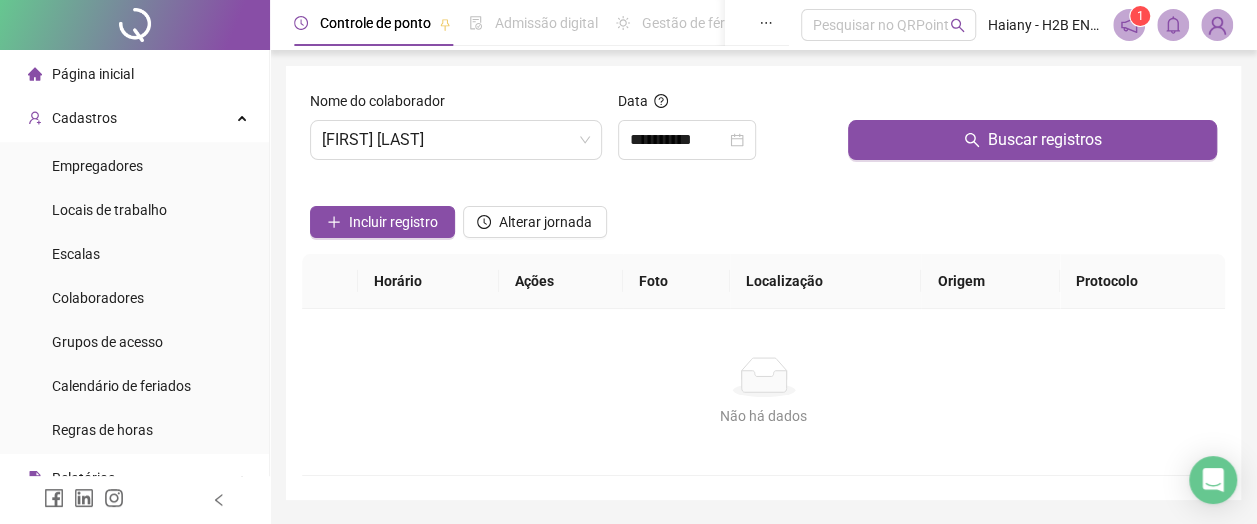 click on "Buscar registros" at bounding box center [1032, 140] 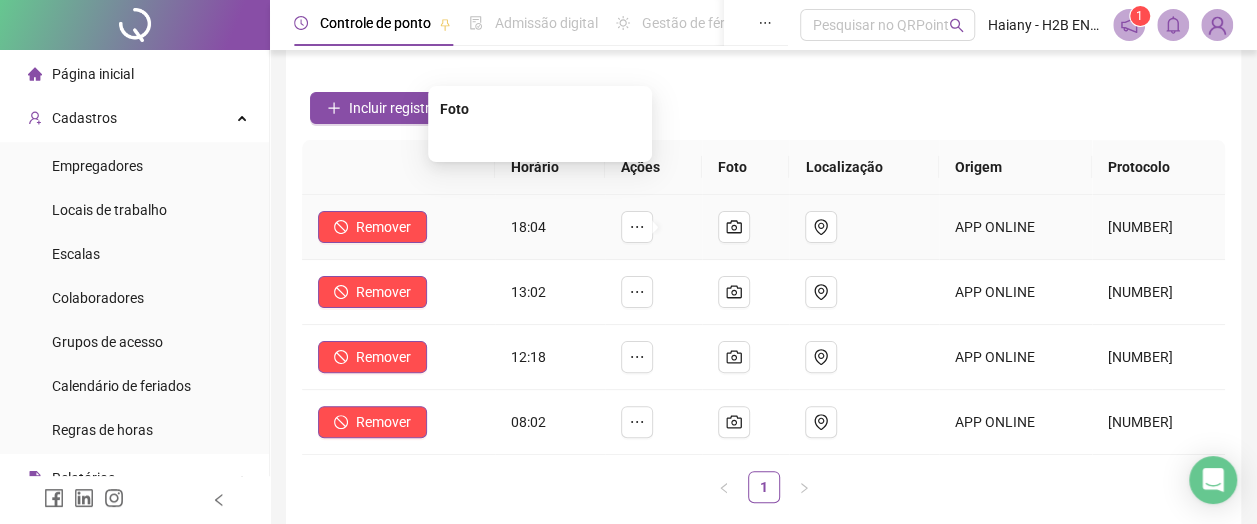 scroll, scrollTop: 0, scrollLeft: 0, axis: both 